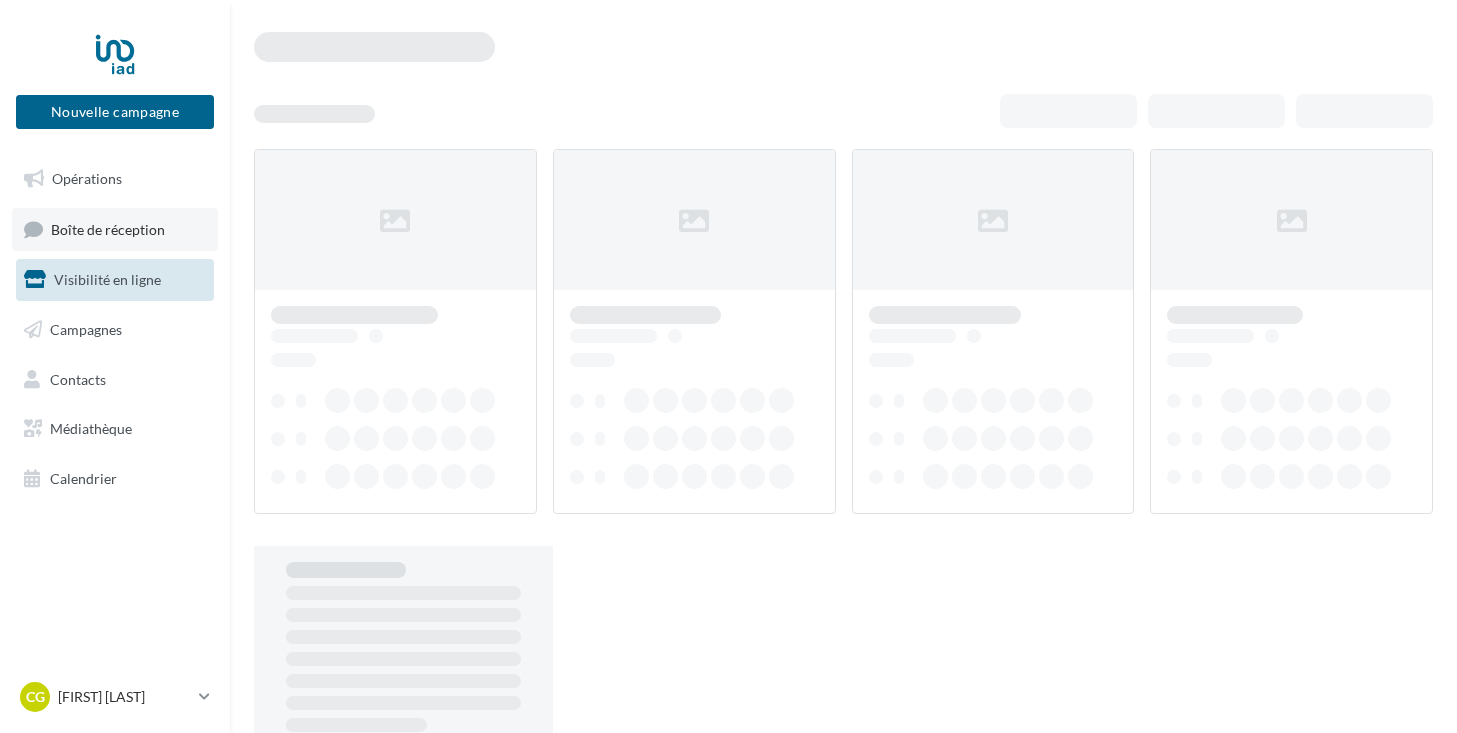 scroll, scrollTop: 0, scrollLeft: 0, axis: both 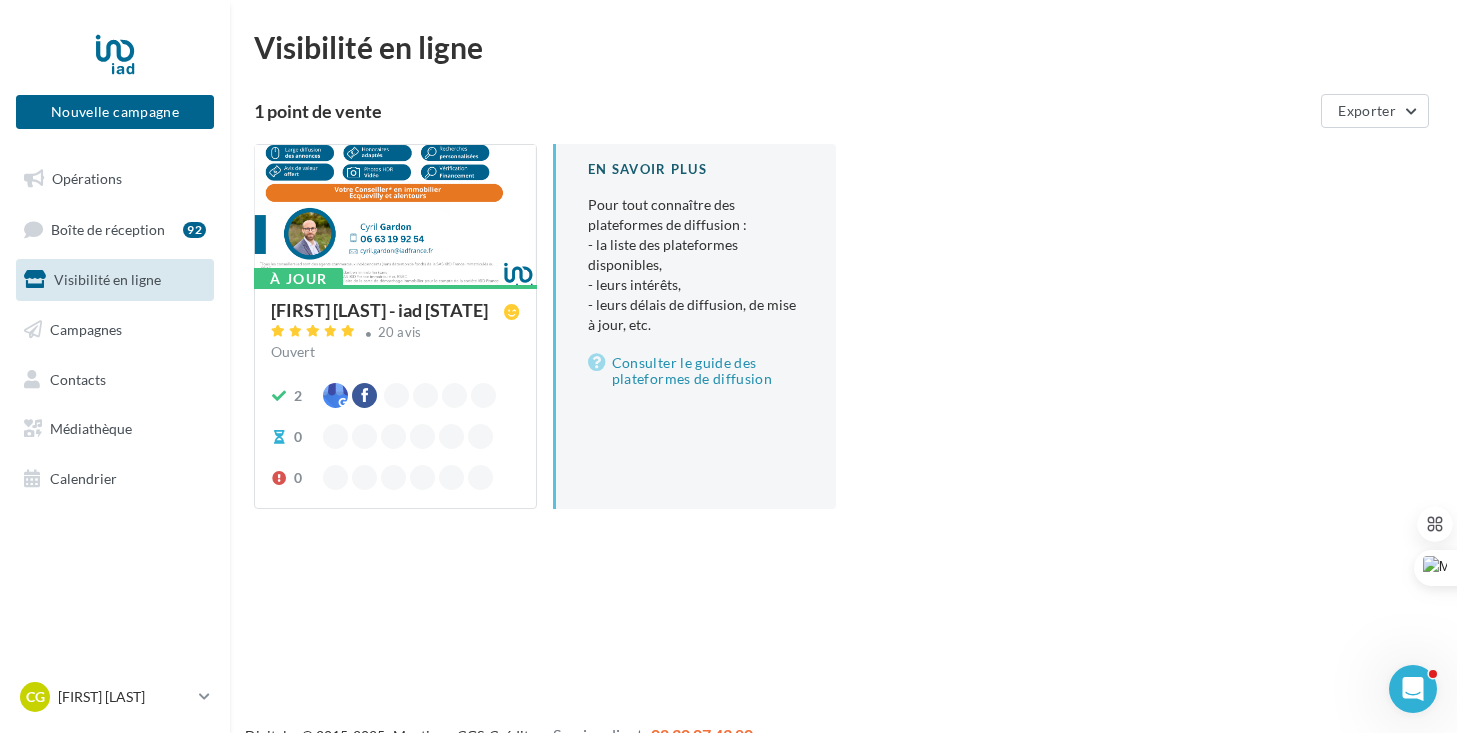 click at bounding box center [395, 216] 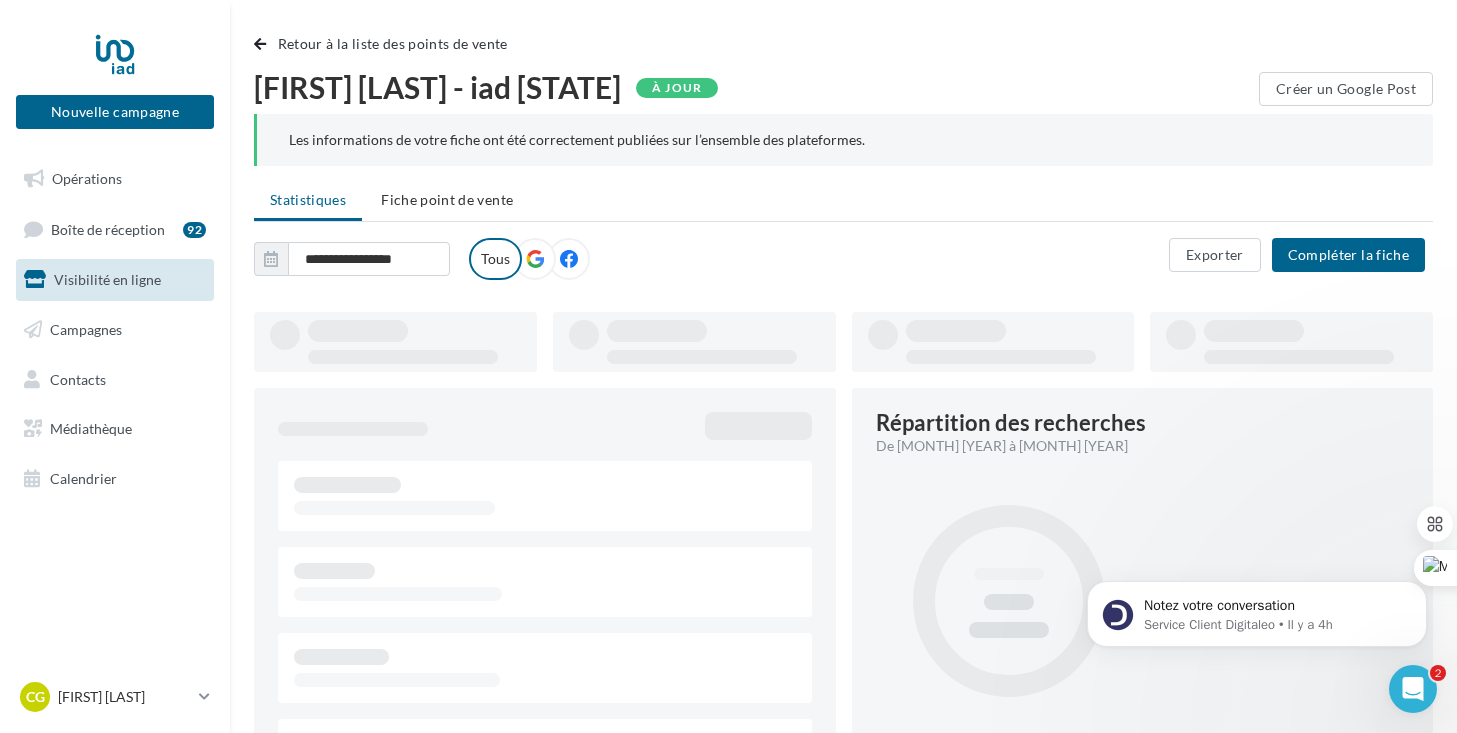 scroll, scrollTop: 0, scrollLeft: 0, axis: both 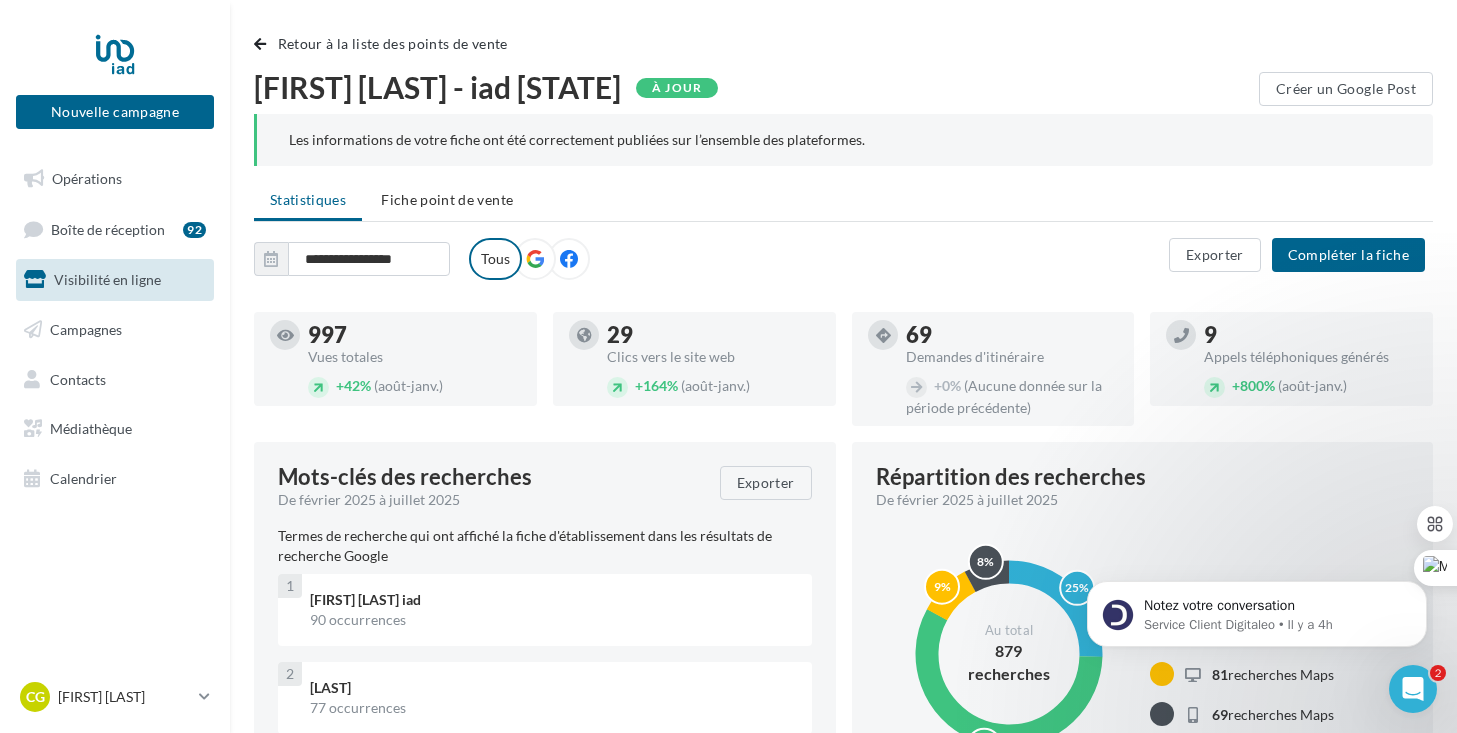 click at bounding box center (535, 259) 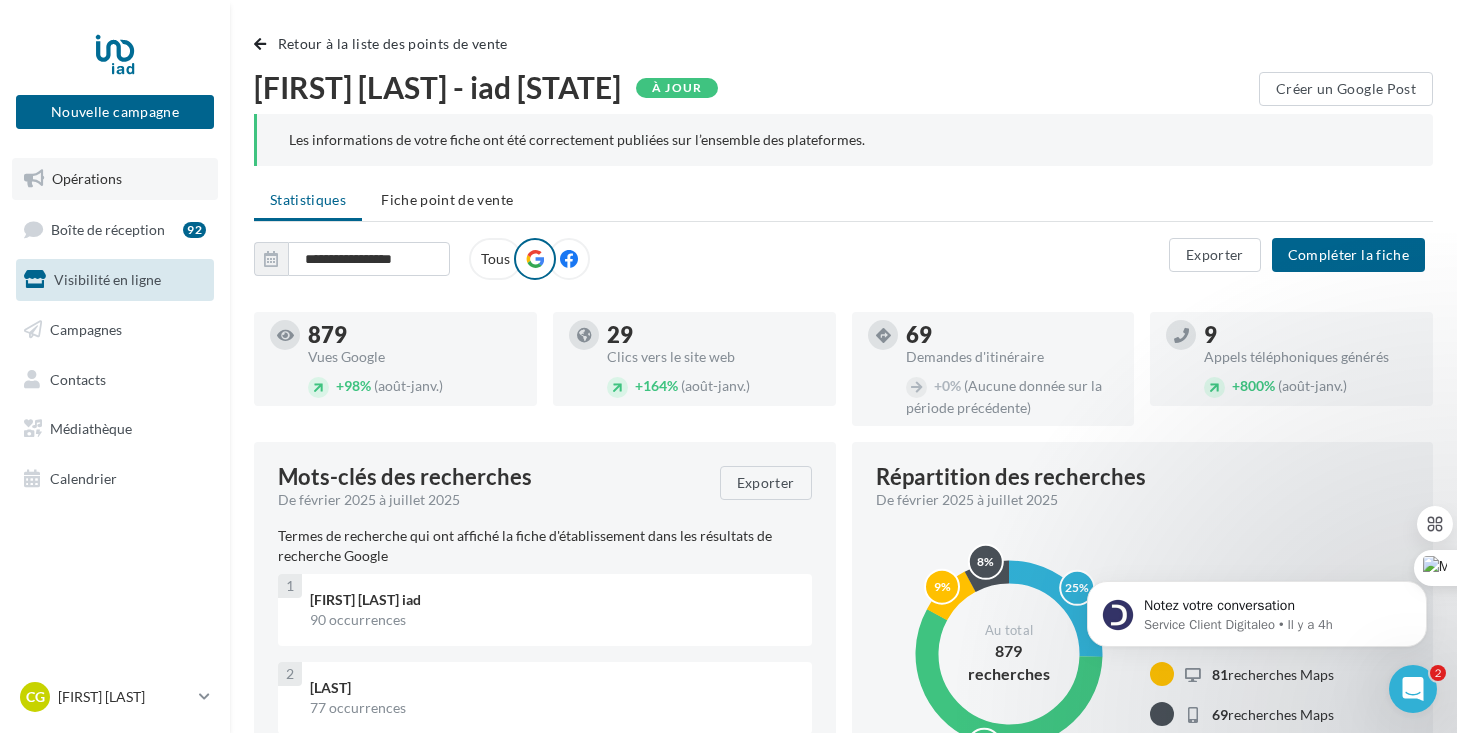 click on "Opérations" at bounding box center [115, 179] 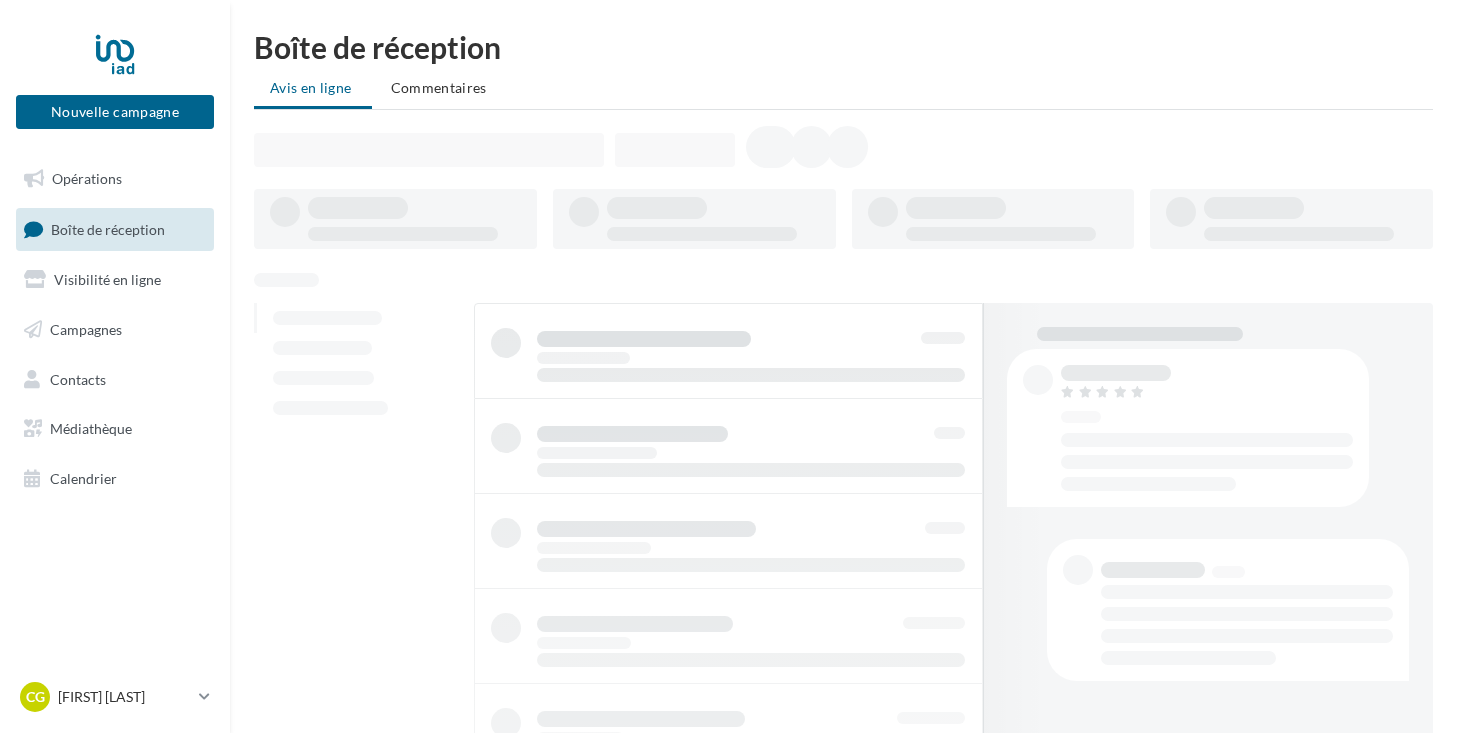 scroll, scrollTop: 0, scrollLeft: 0, axis: both 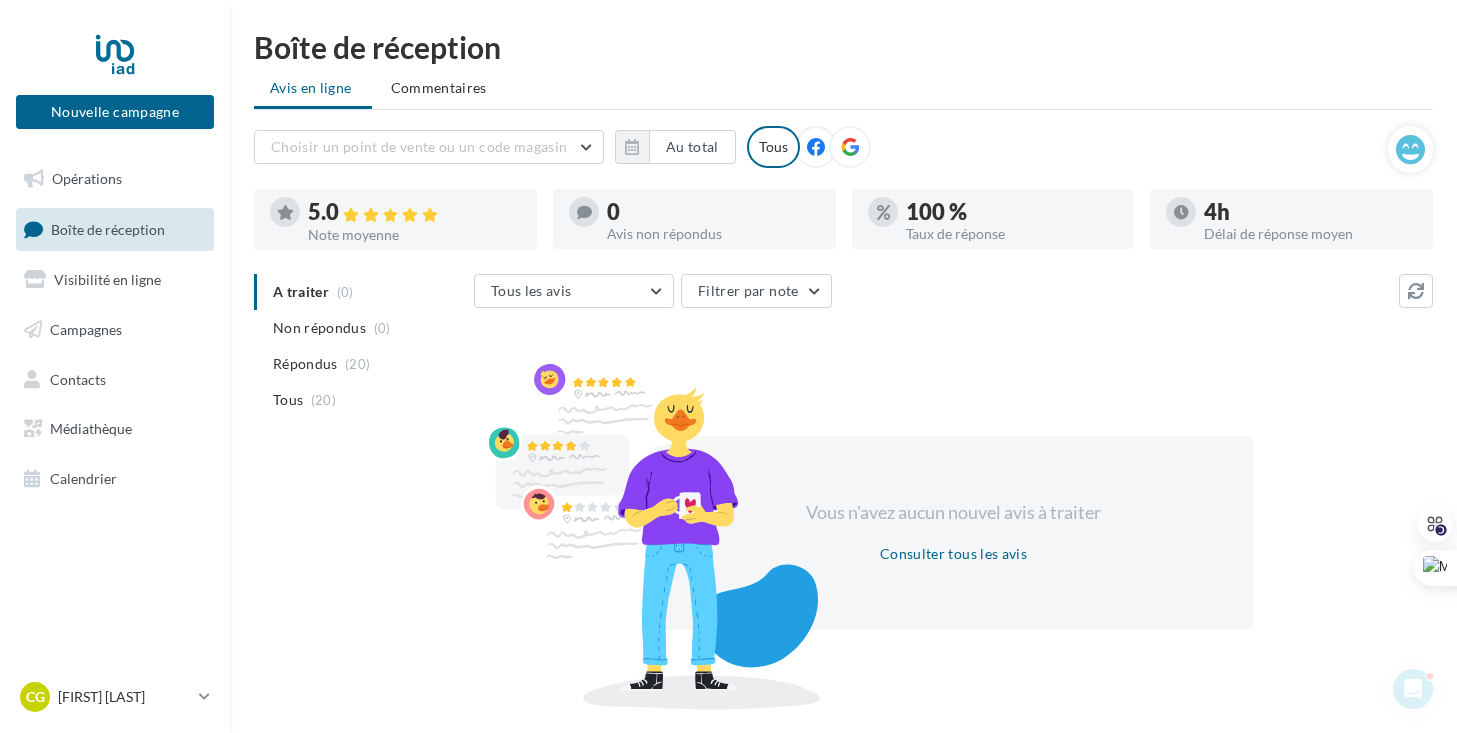 click at bounding box center [850, 147] 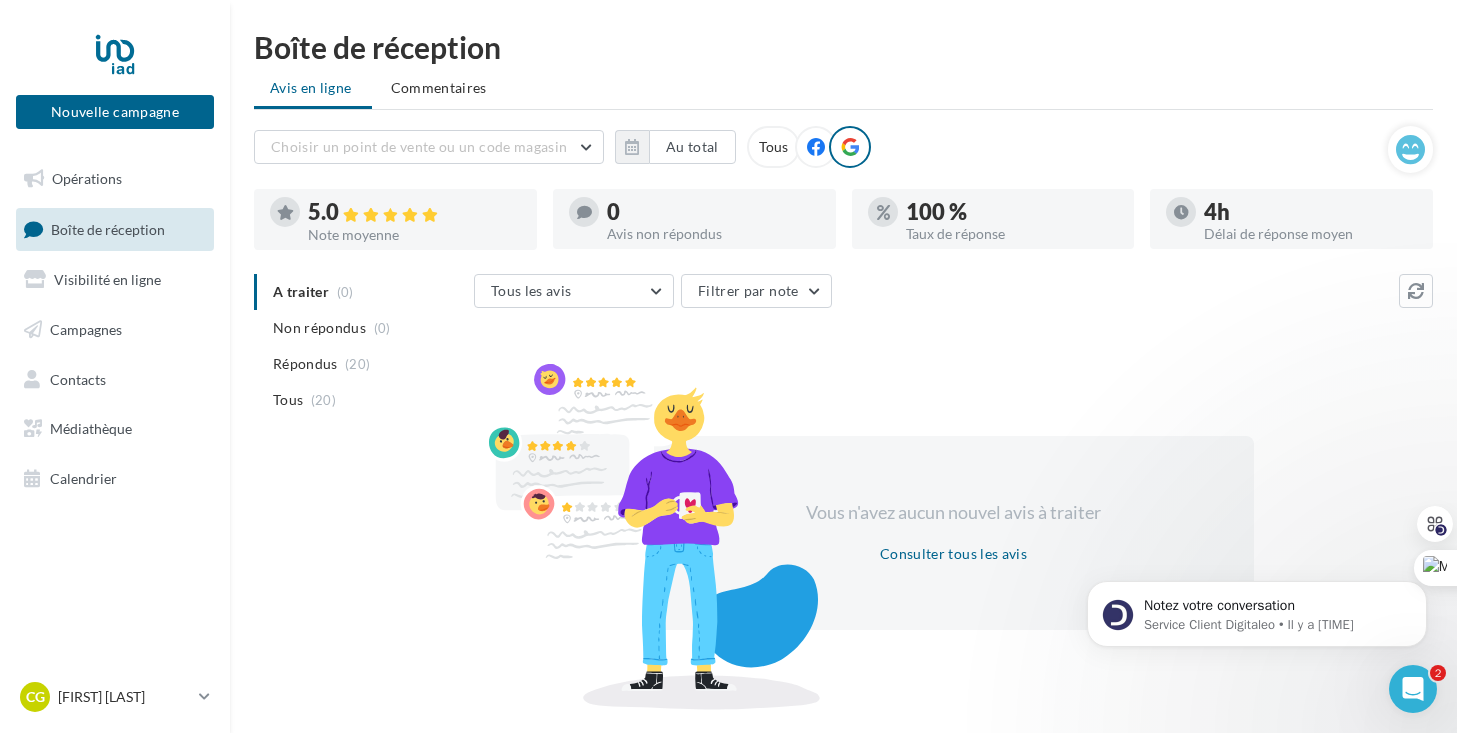scroll, scrollTop: 0, scrollLeft: 0, axis: both 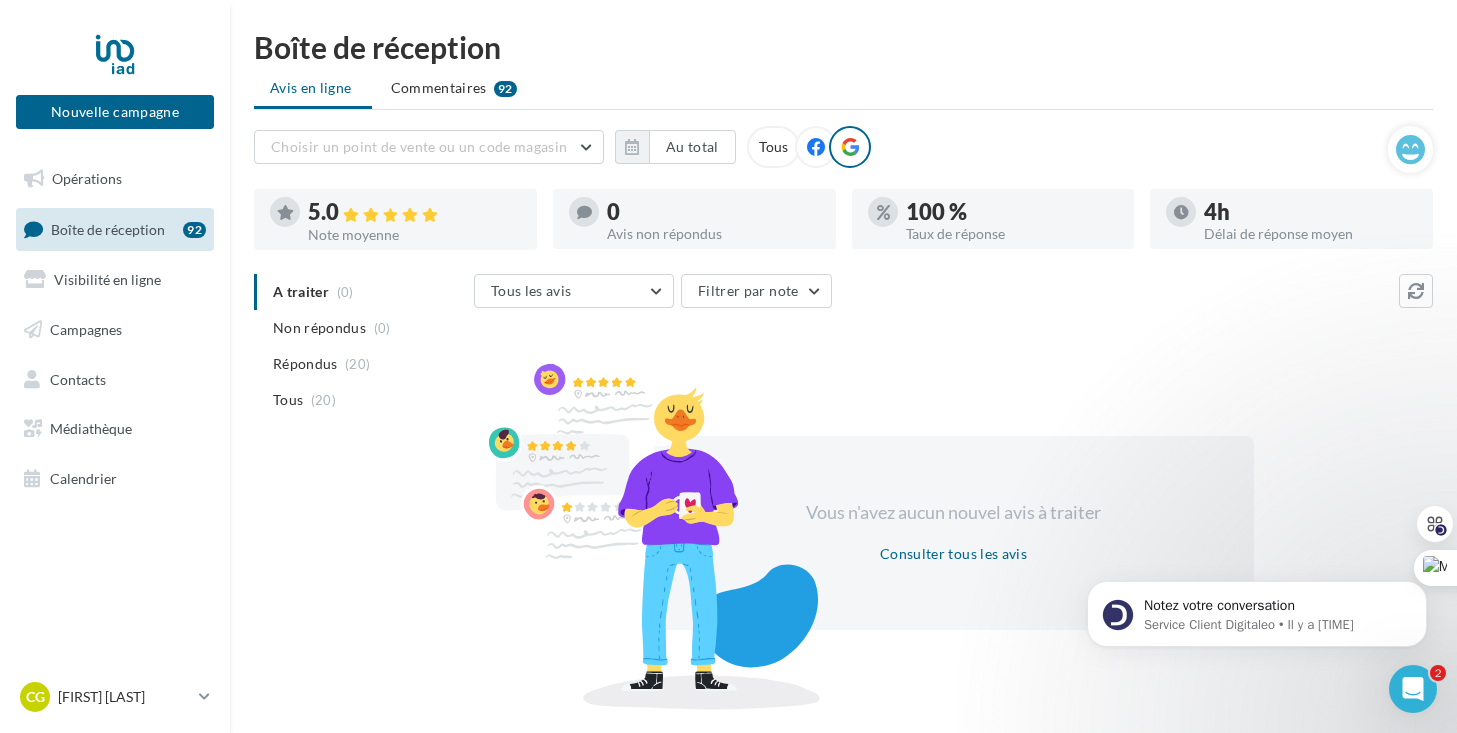 click at bounding box center (816, 147) 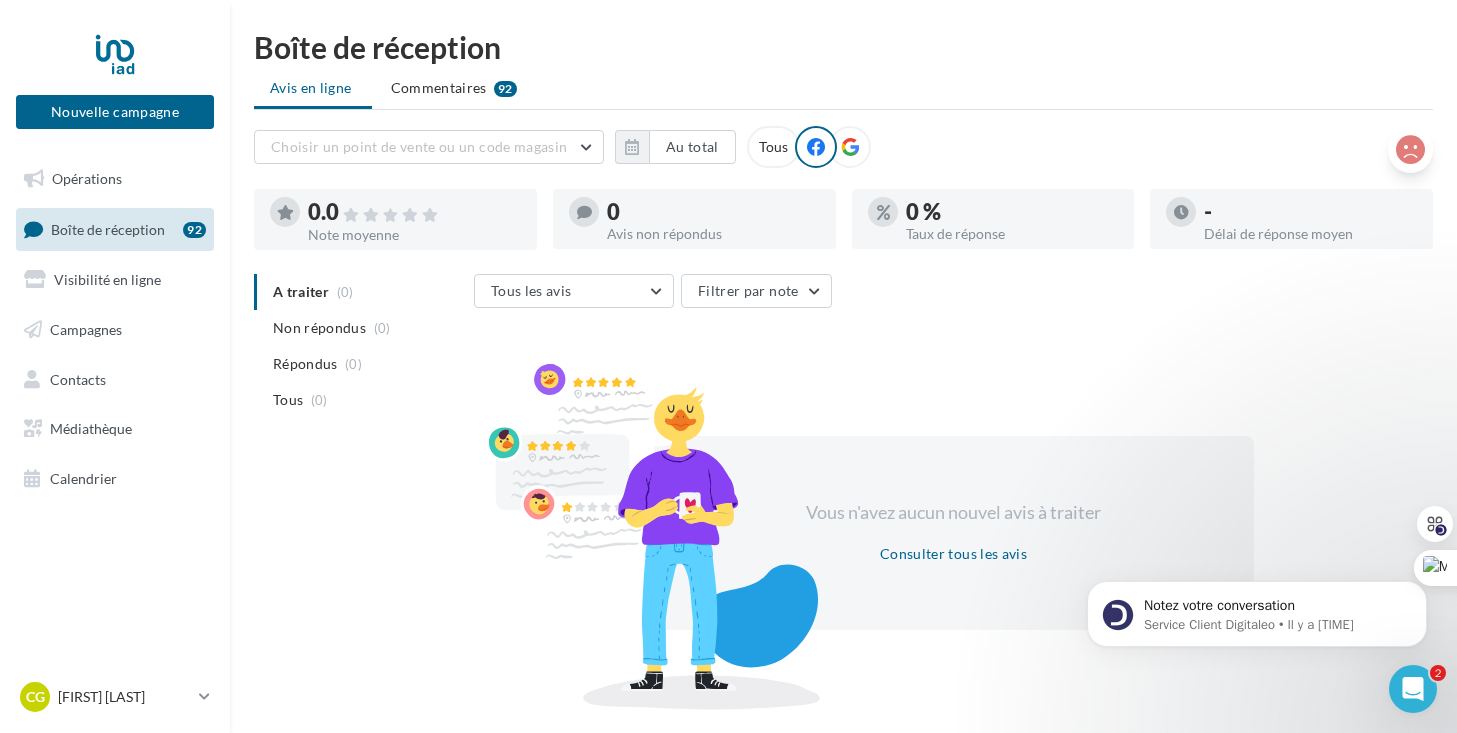 click at bounding box center (1410, 150) 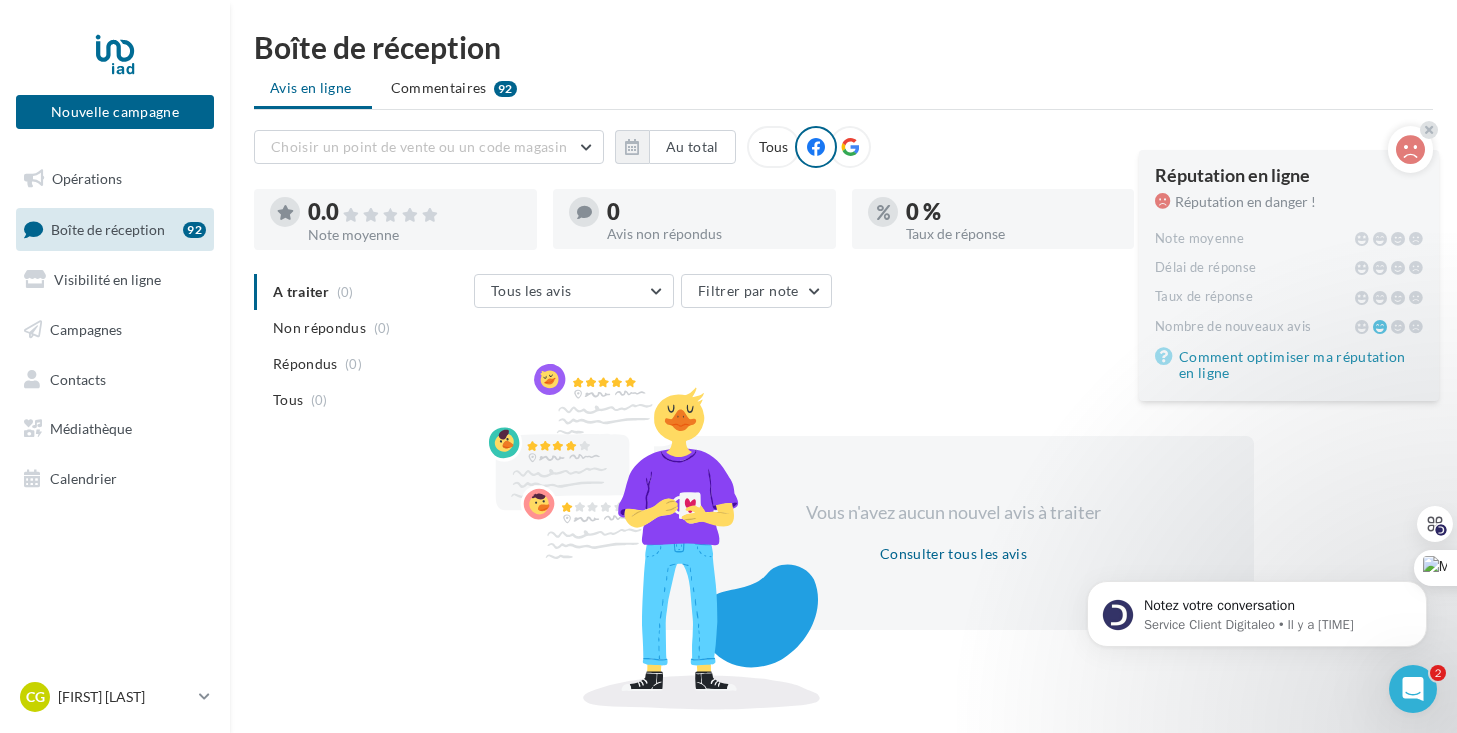 click at bounding box center [850, 147] 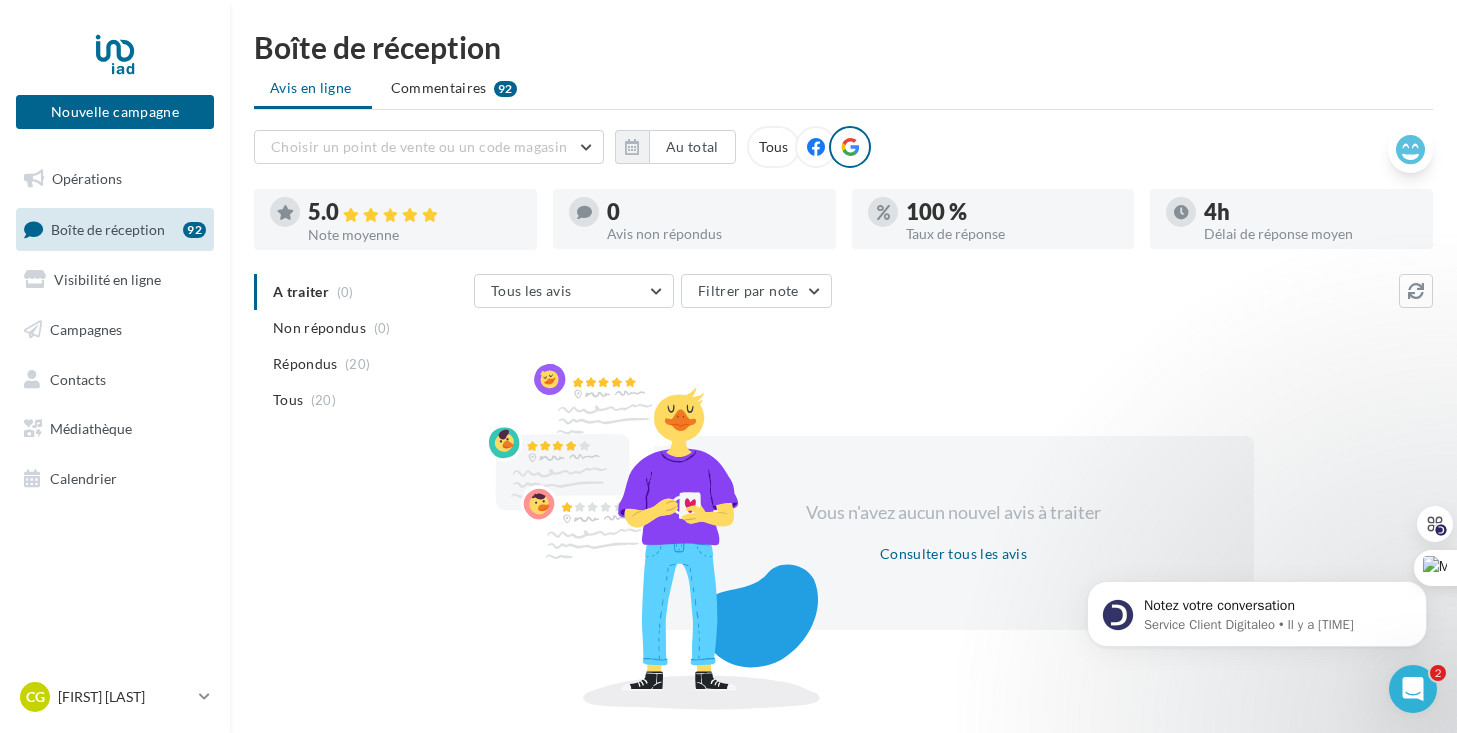 click at bounding box center (1410, 150) 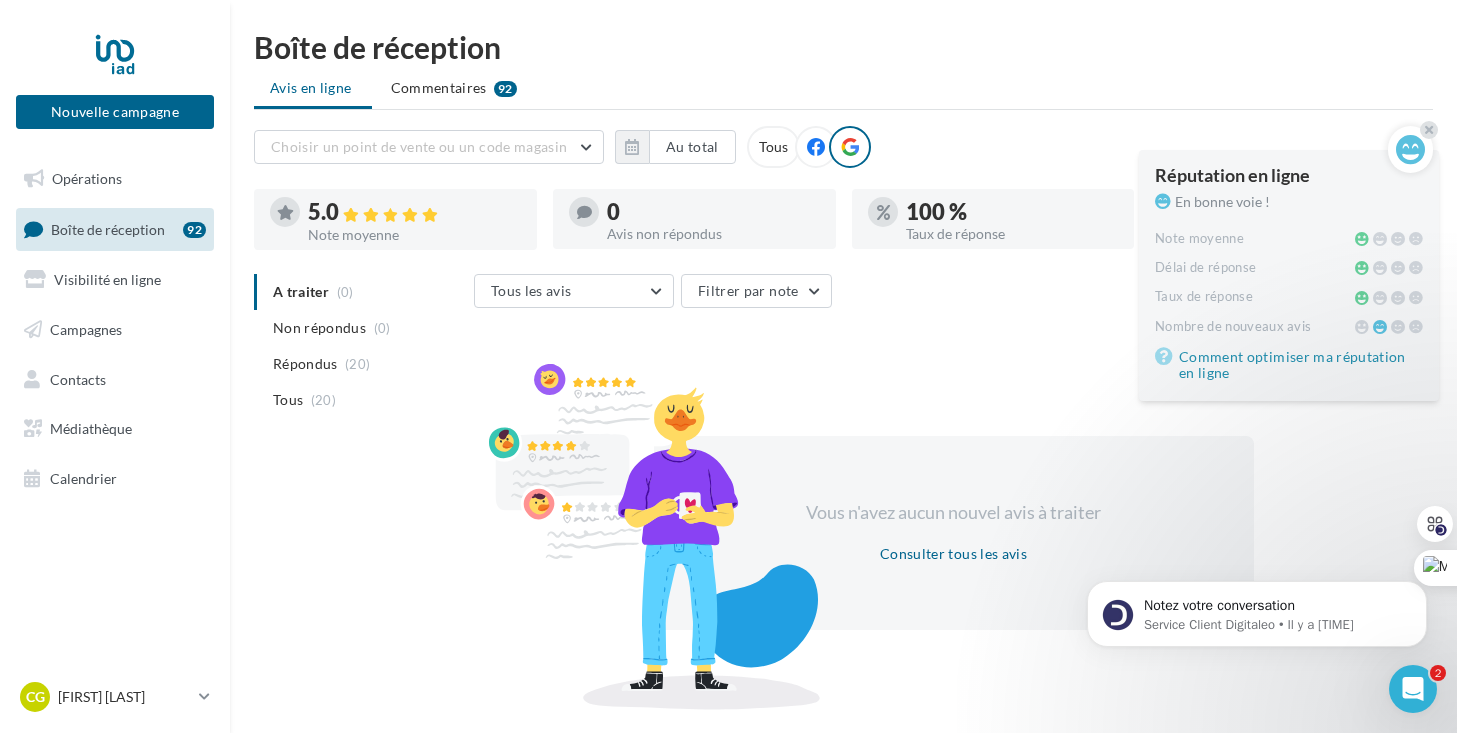 click on "Boîte de réception
Avis en ligne
Commentaires
92
Choisir un point de vente ou un code magasin         82860 - [FIRST] [LAST] - iad France
Au total
Réinitialiser
Tous
Réputation en ligne
En bonne voie !
Note moyenne                     Délai de réponse                     Taux de réponse                     Nombre de nouveaux avis                     Comment optimiser ma réputation en ligne
5.0
Note moyenne
0
Avis non répondus
100 %
Taux de réponse
4h
Délai de réponse moyen
A traiter" at bounding box center [843, 367] 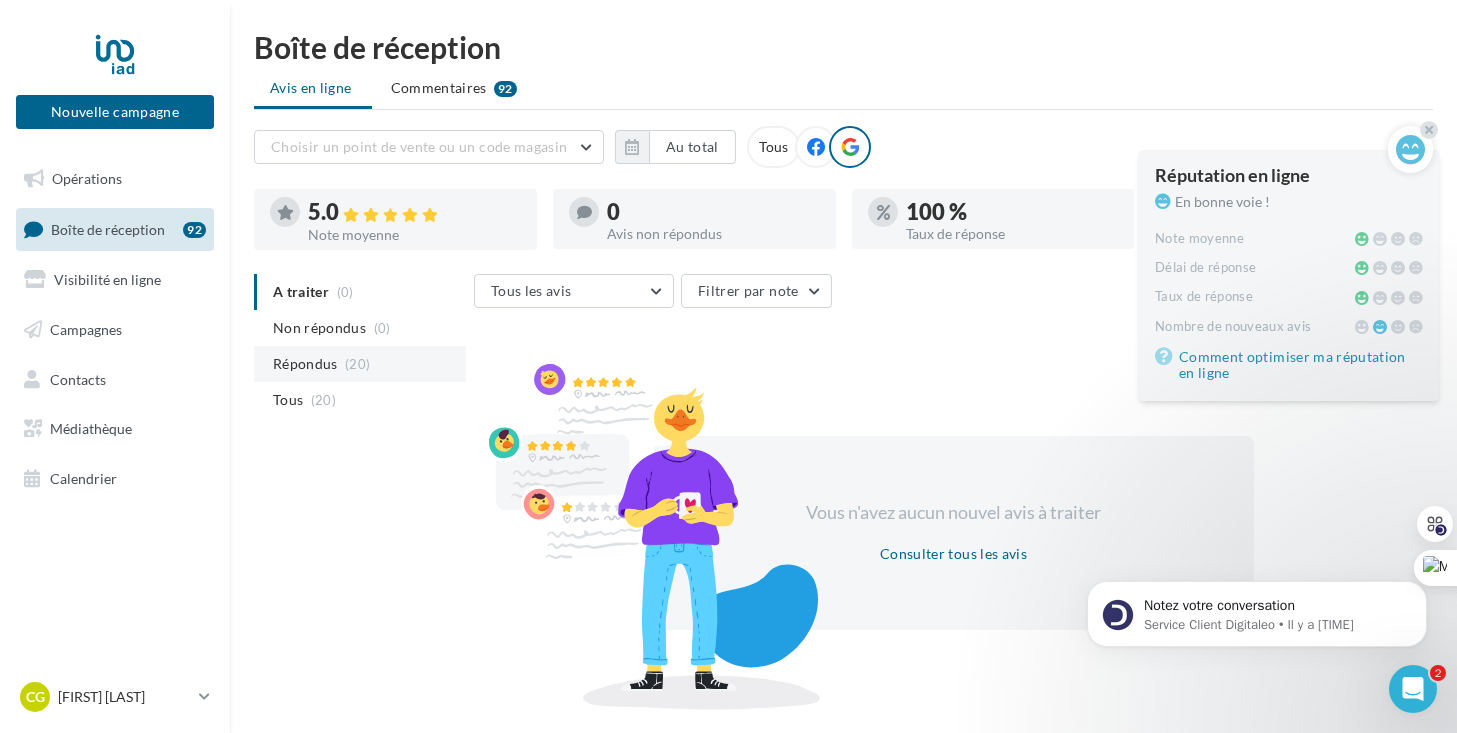 click on "Répondus
(20)" at bounding box center [360, 364] 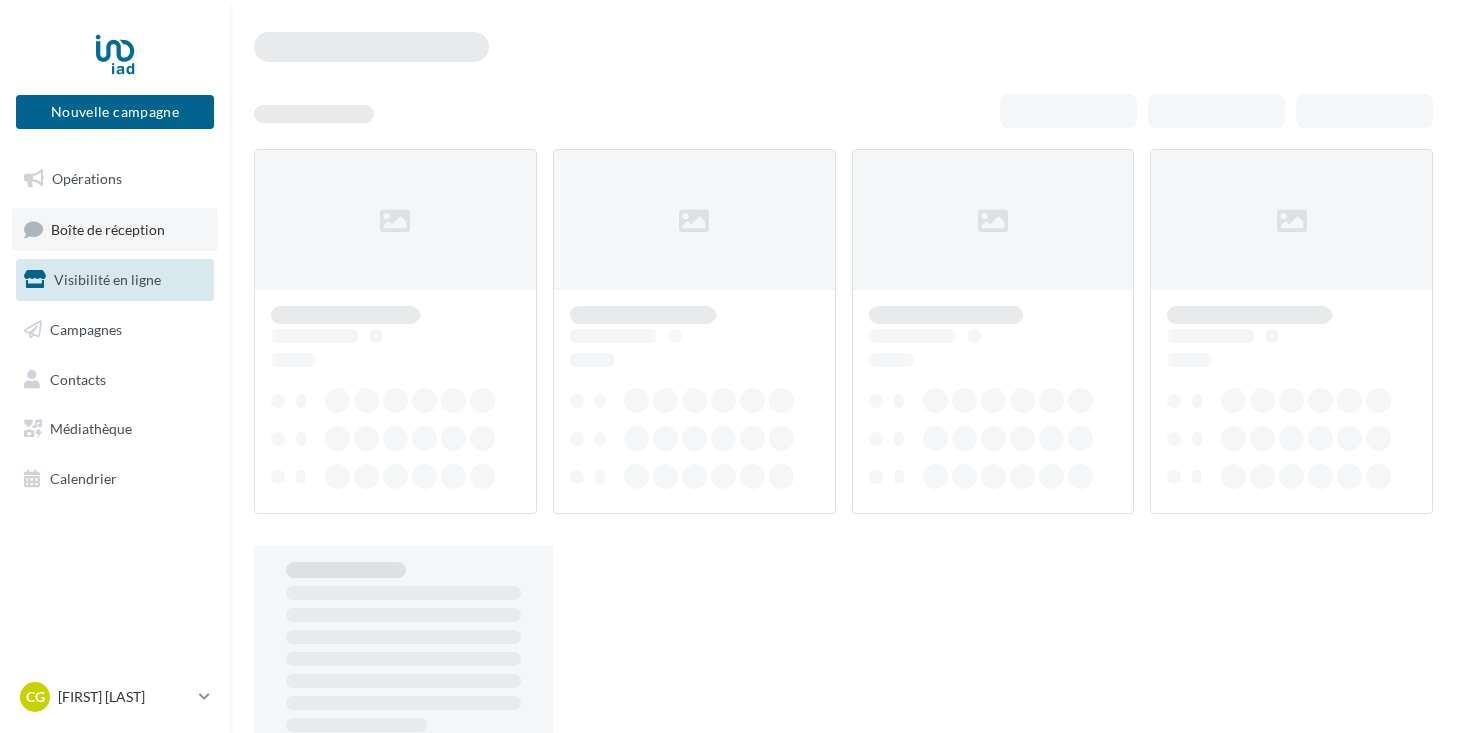 scroll, scrollTop: 0, scrollLeft: 0, axis: both 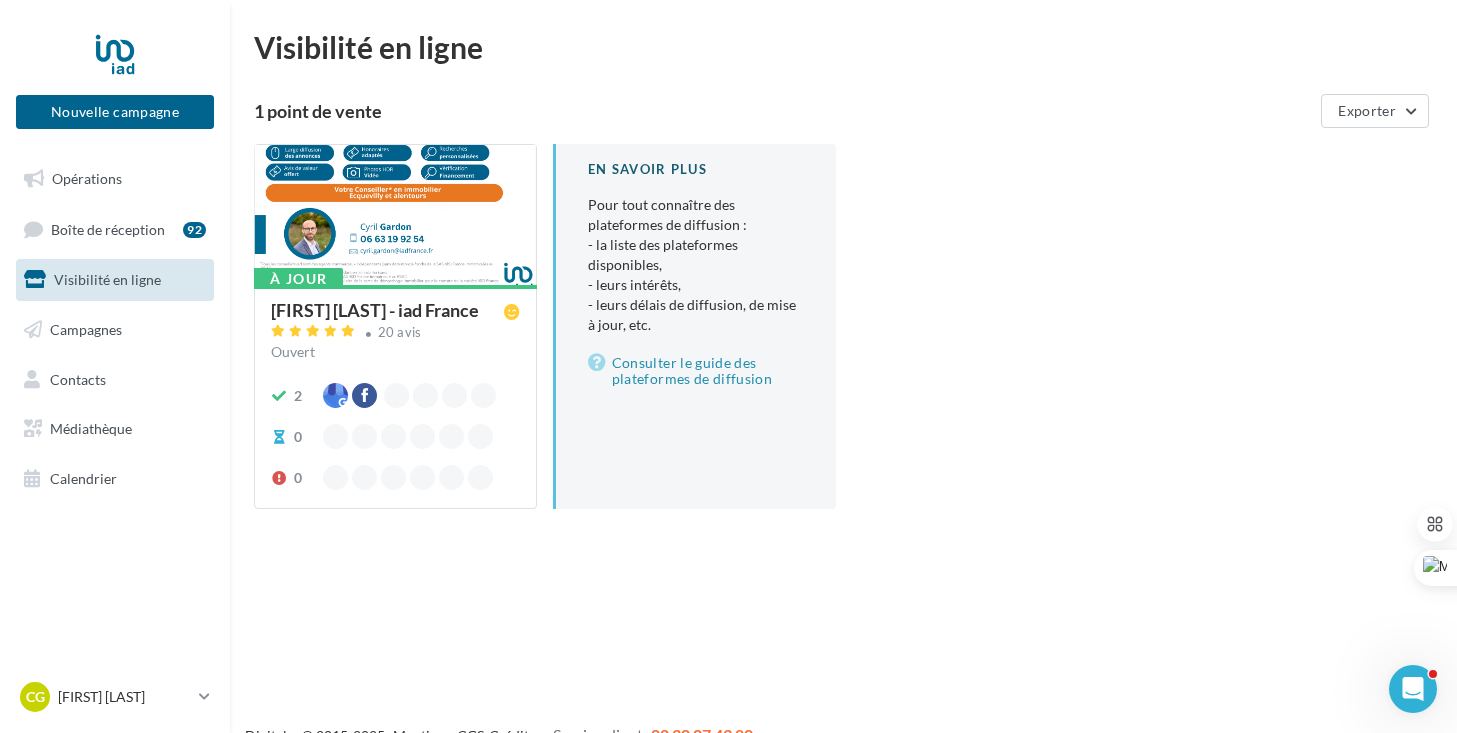 click on "À jour
Cyril GARDON - iad France
20 avis
Ouvert
2
0
0" at bounding box center [395, 395] 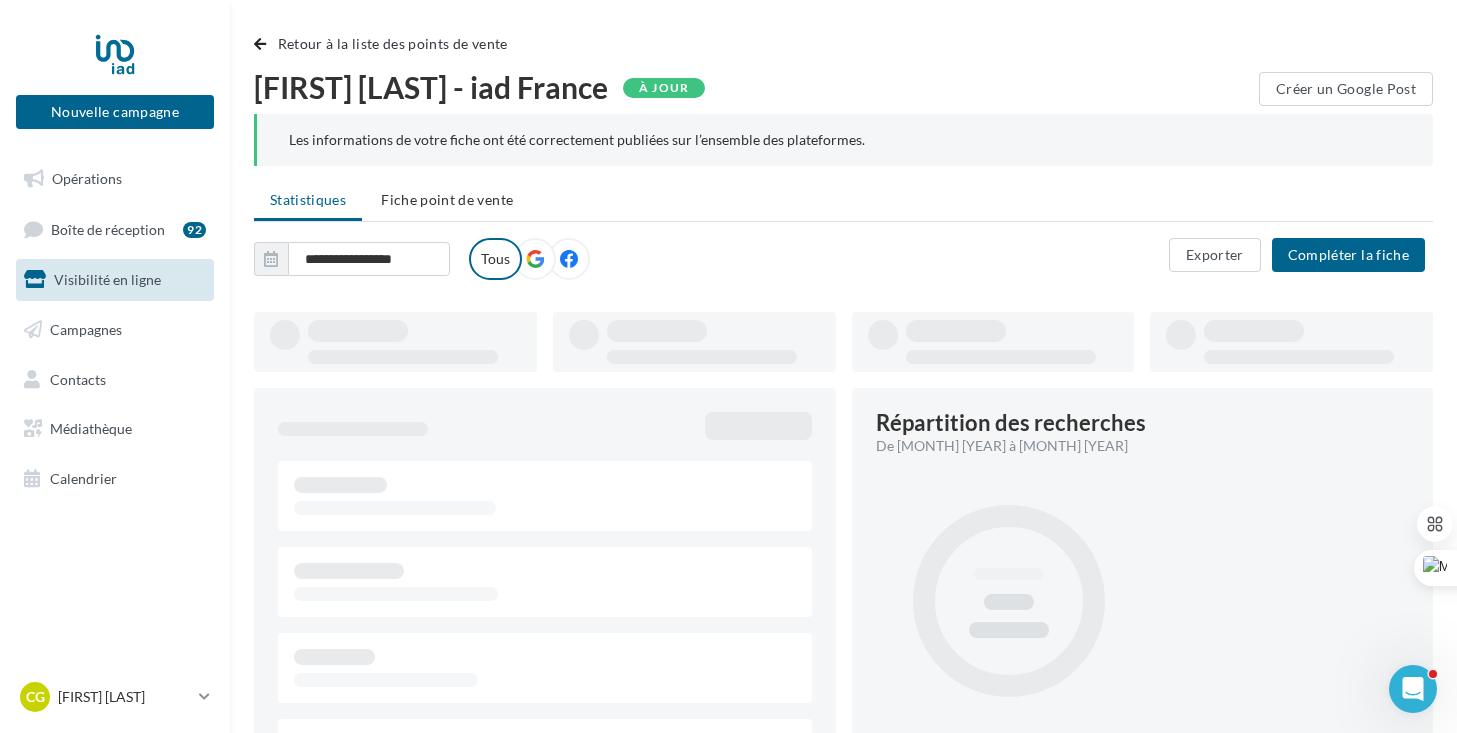 type on "**********" 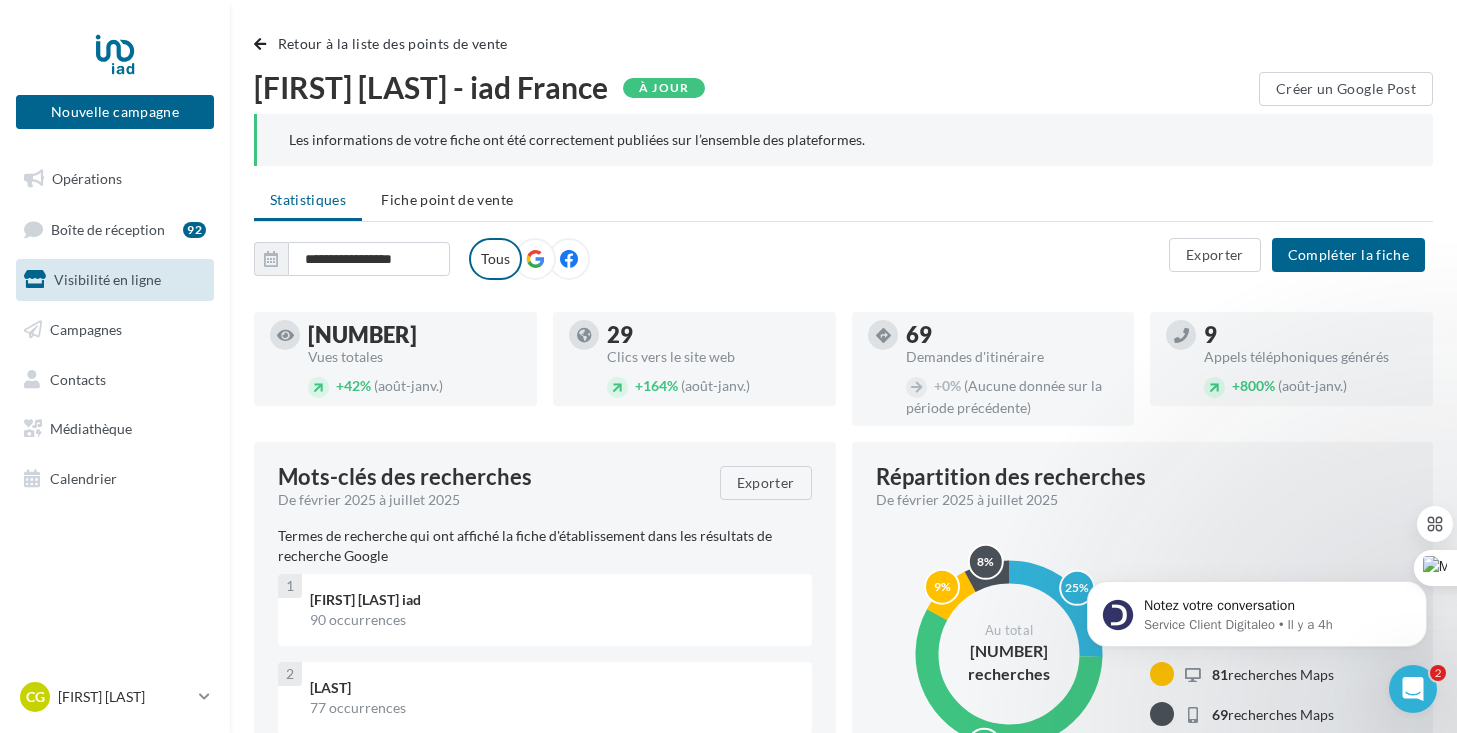 scroll, scrollTop: 0, scrollLeft: 0, axis: both 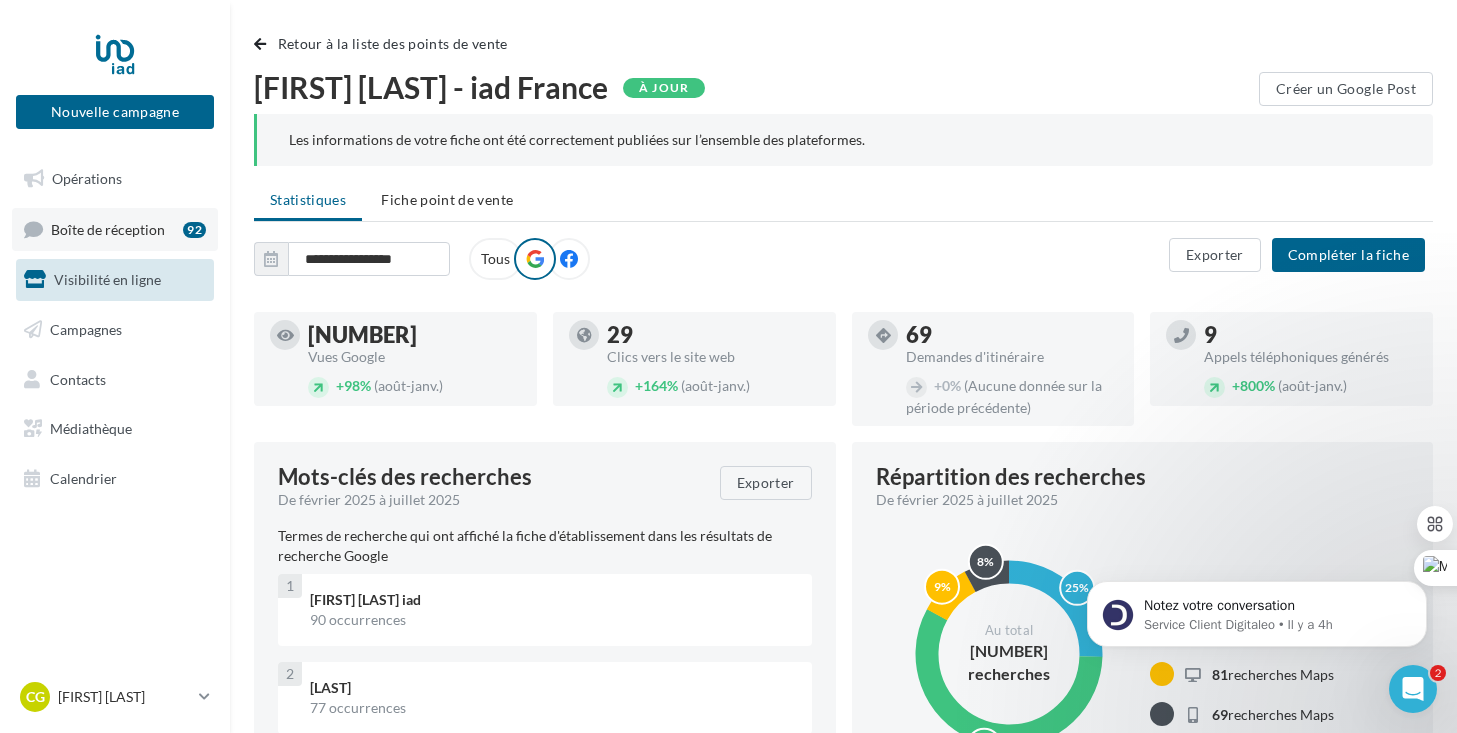 click on "Boîte de réception" at bounding box center [108, 228] 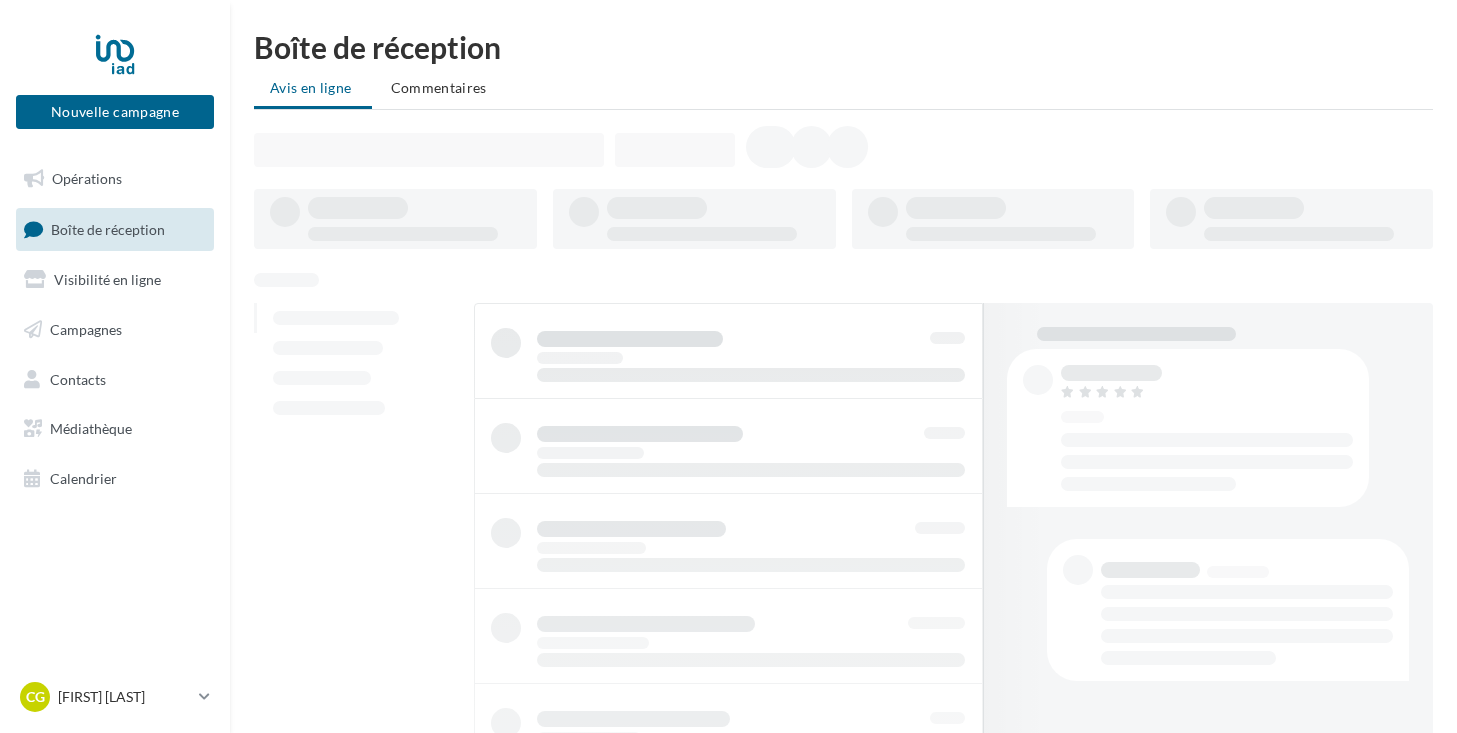 scroll, scrollTop: 0, scrollLeft: 0, axis: both 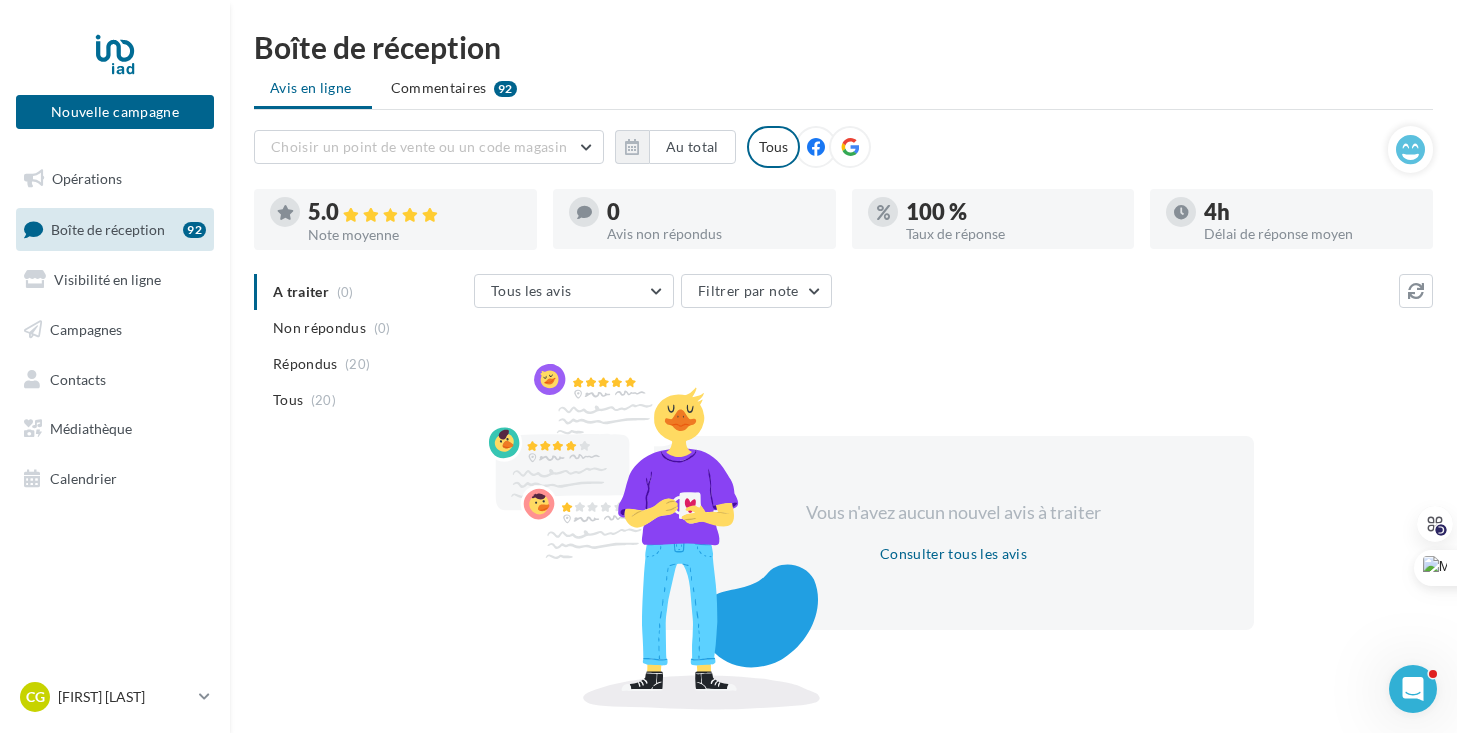 click at bounding box center (850, 147) 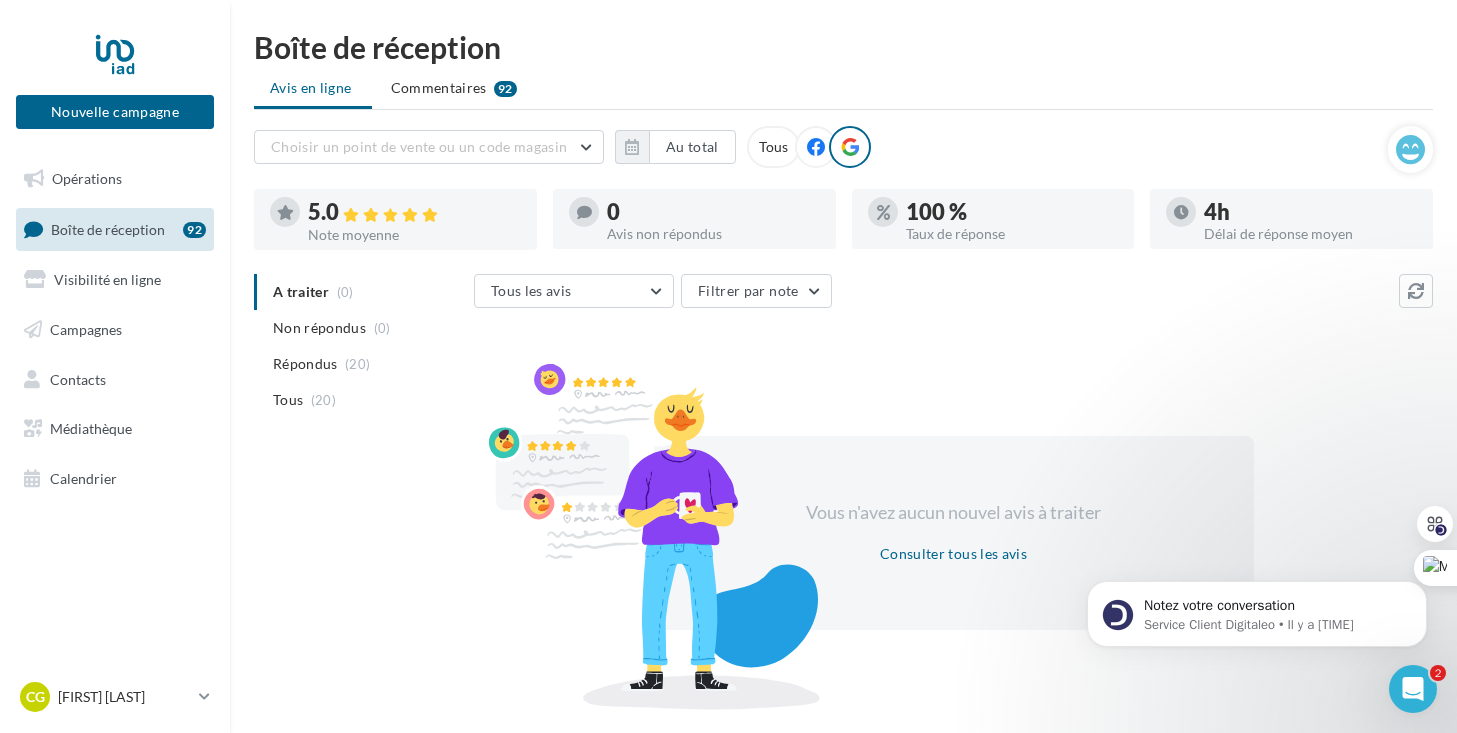 scroll, scrollTop: 0, scrollLeft: 0, axis: both 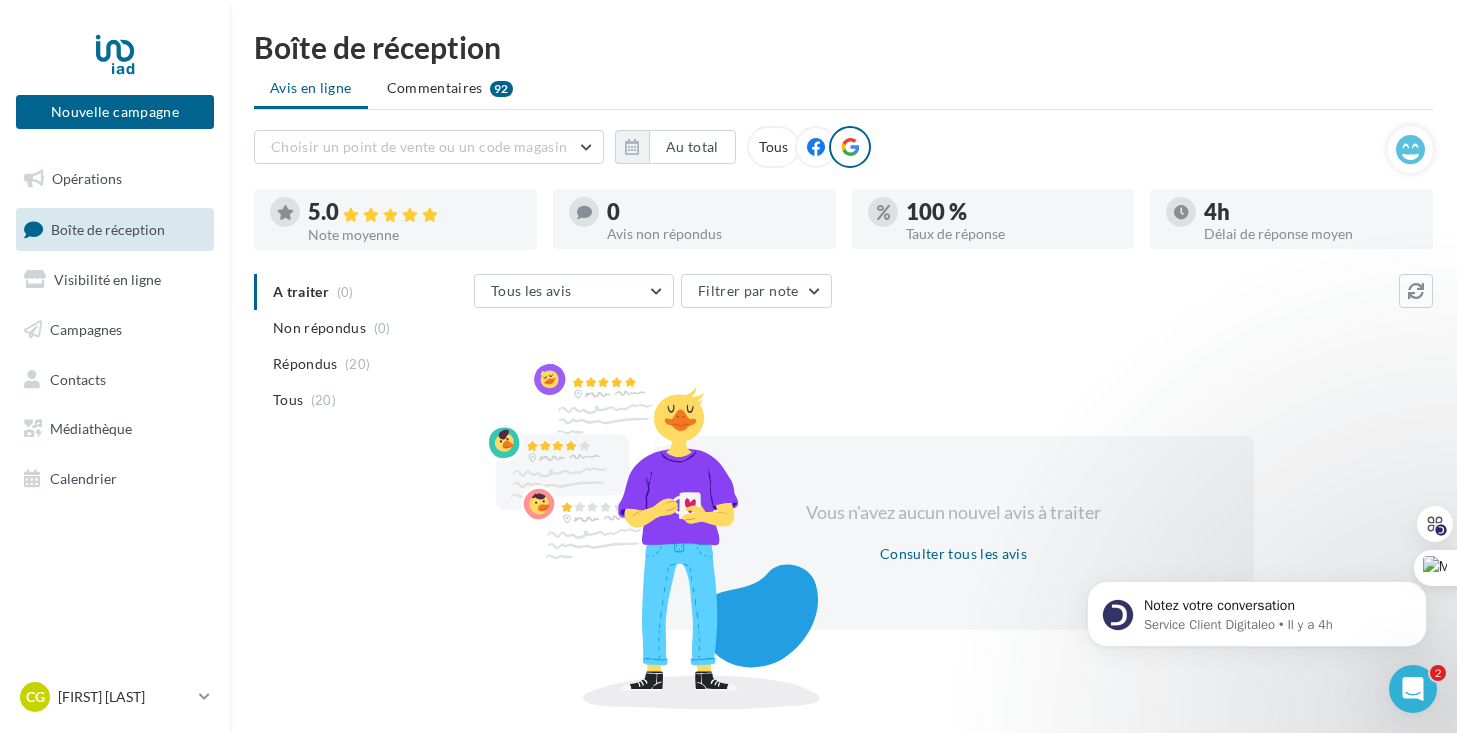 click 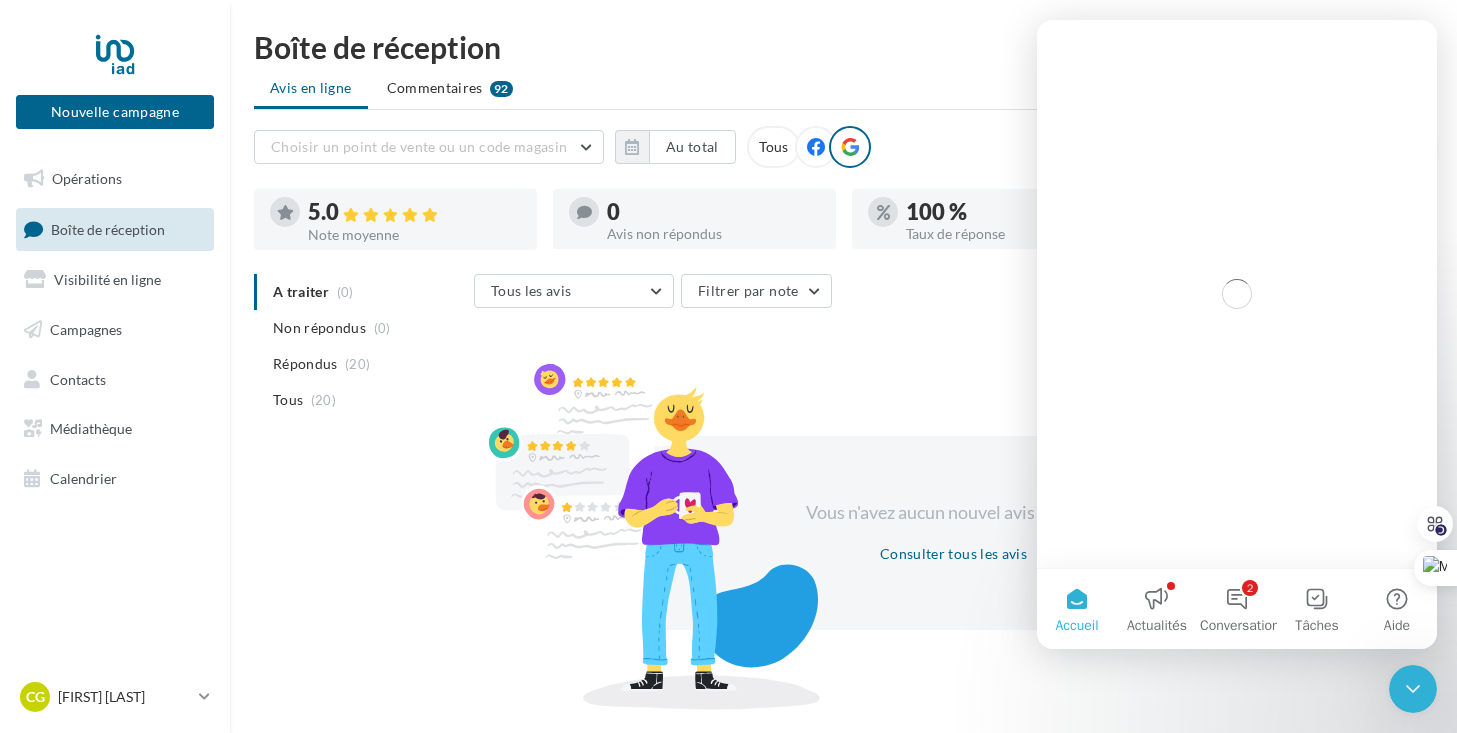 scroll, scrollTop: 0, scrollLeft: 0, axis: both 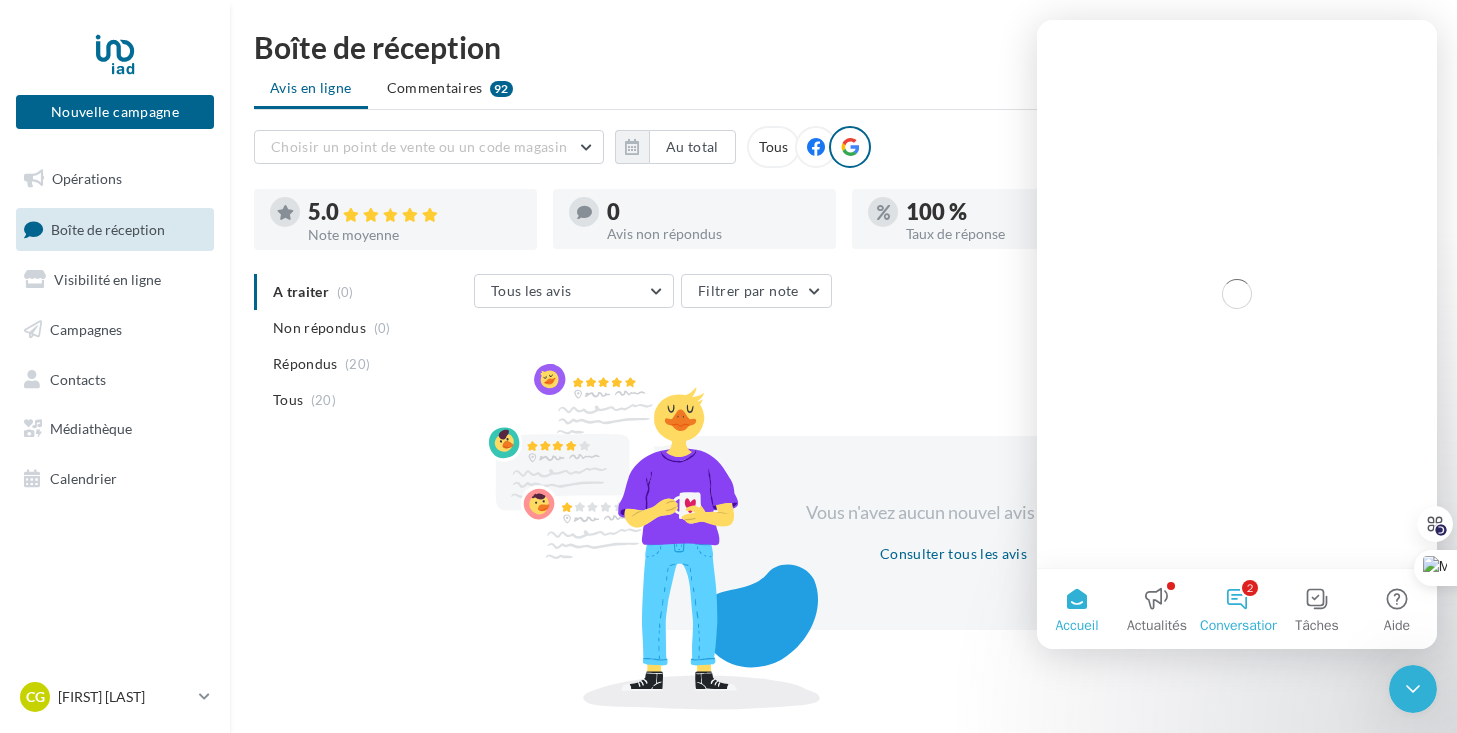 click on "2 Conversations" at bounding box center [1237, 609] 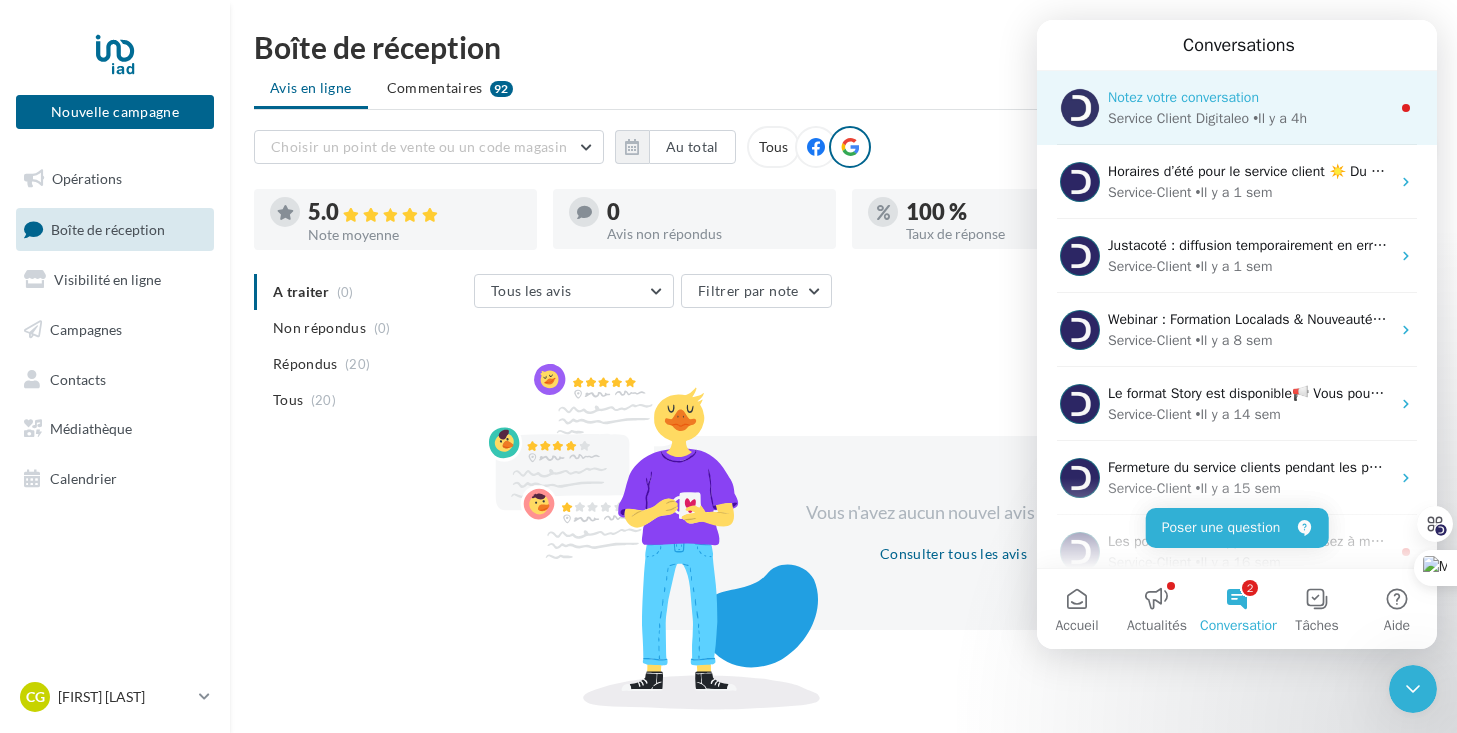 click on "Notez votre conversation" at bounding box center [1249, 97] 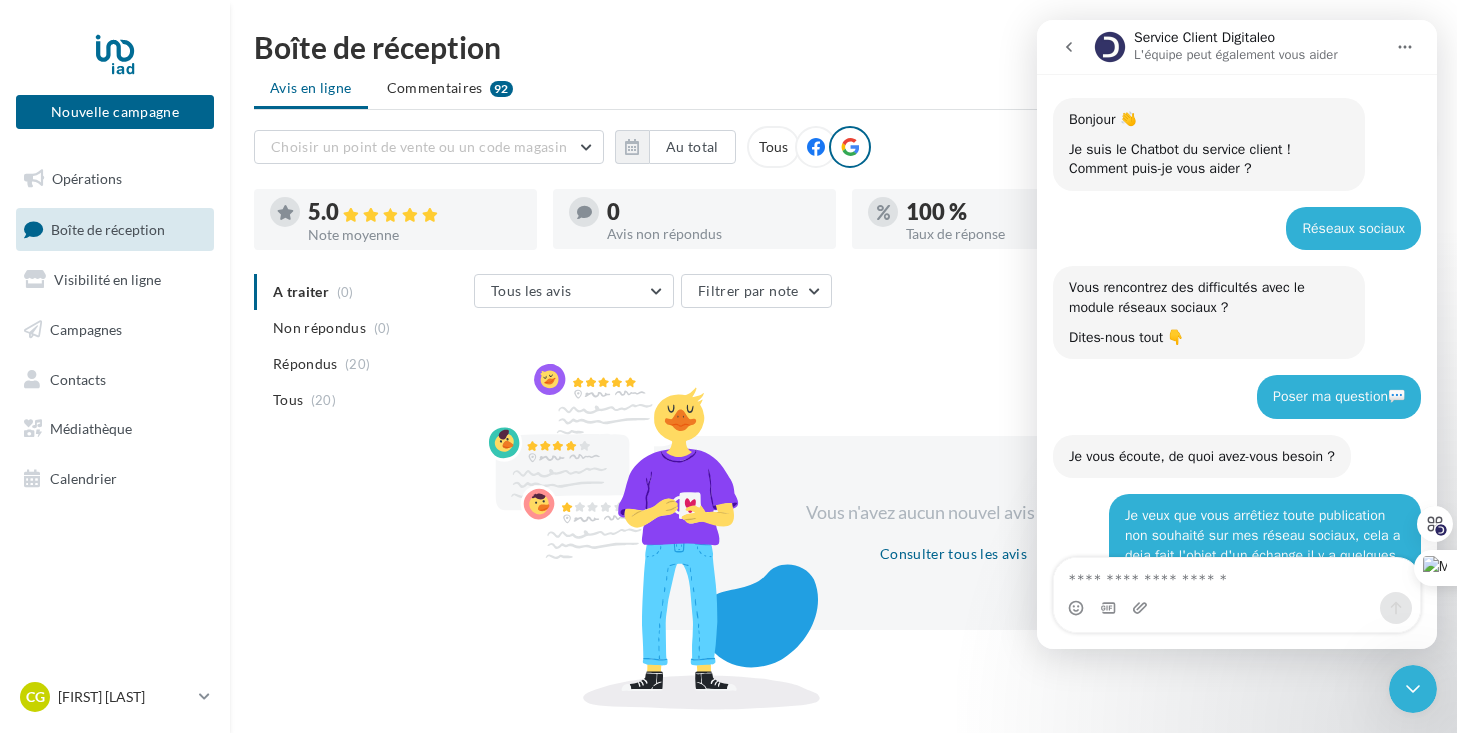 scroll, scrollTop: 3, scrollLeft: 0, axis: vertical 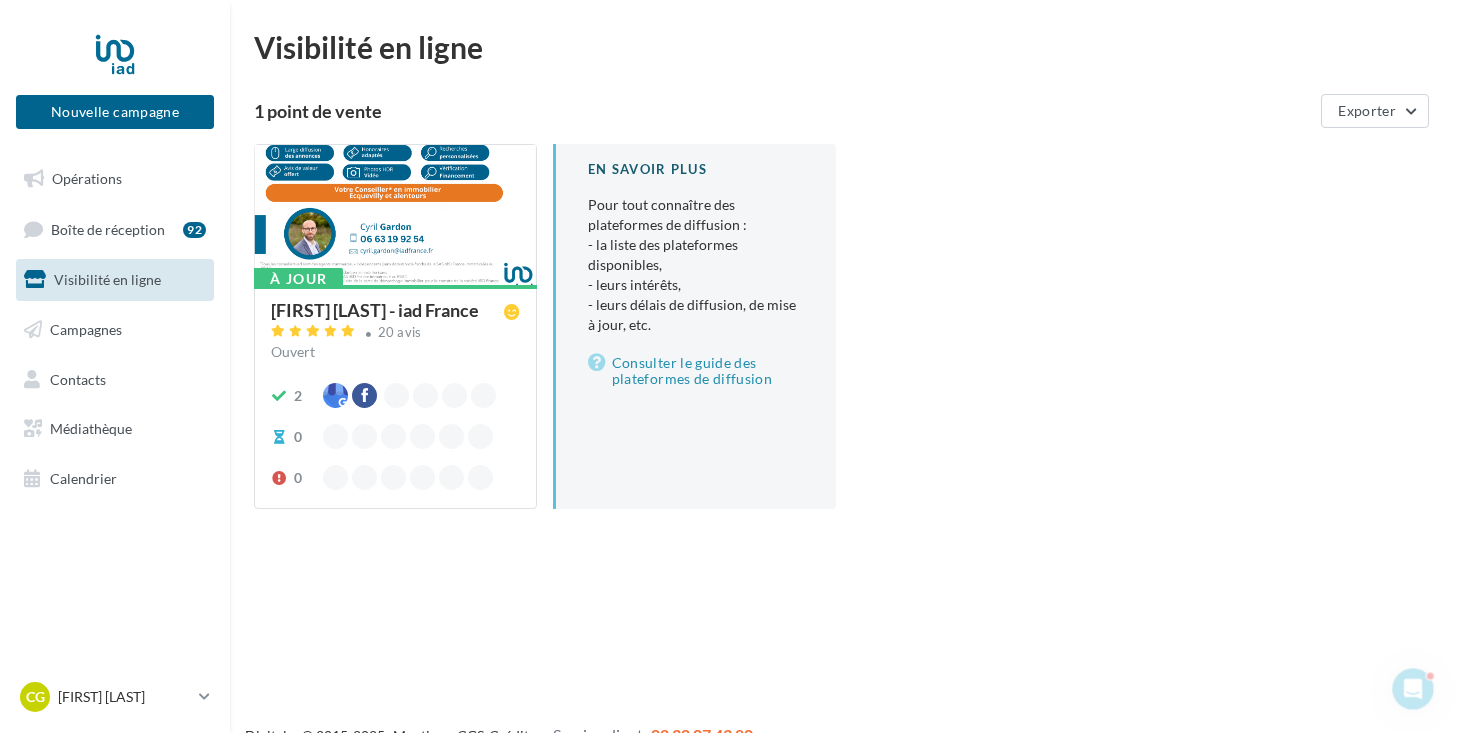 click on "1 point de vente
Exporter                           À jour
Cyril GARDON - iad France
20 avis
Ouvert
2
0
0
En savoir plus
Pour tout connaître des plateformes de diffusion :
- la liste des plateformes disponibles,   - leurs intérêts,   - leurs délais de diffusion, de mise à jour, etc.   Consulter le guide des plateformes de diffusion" at bounding box center [843, 317] 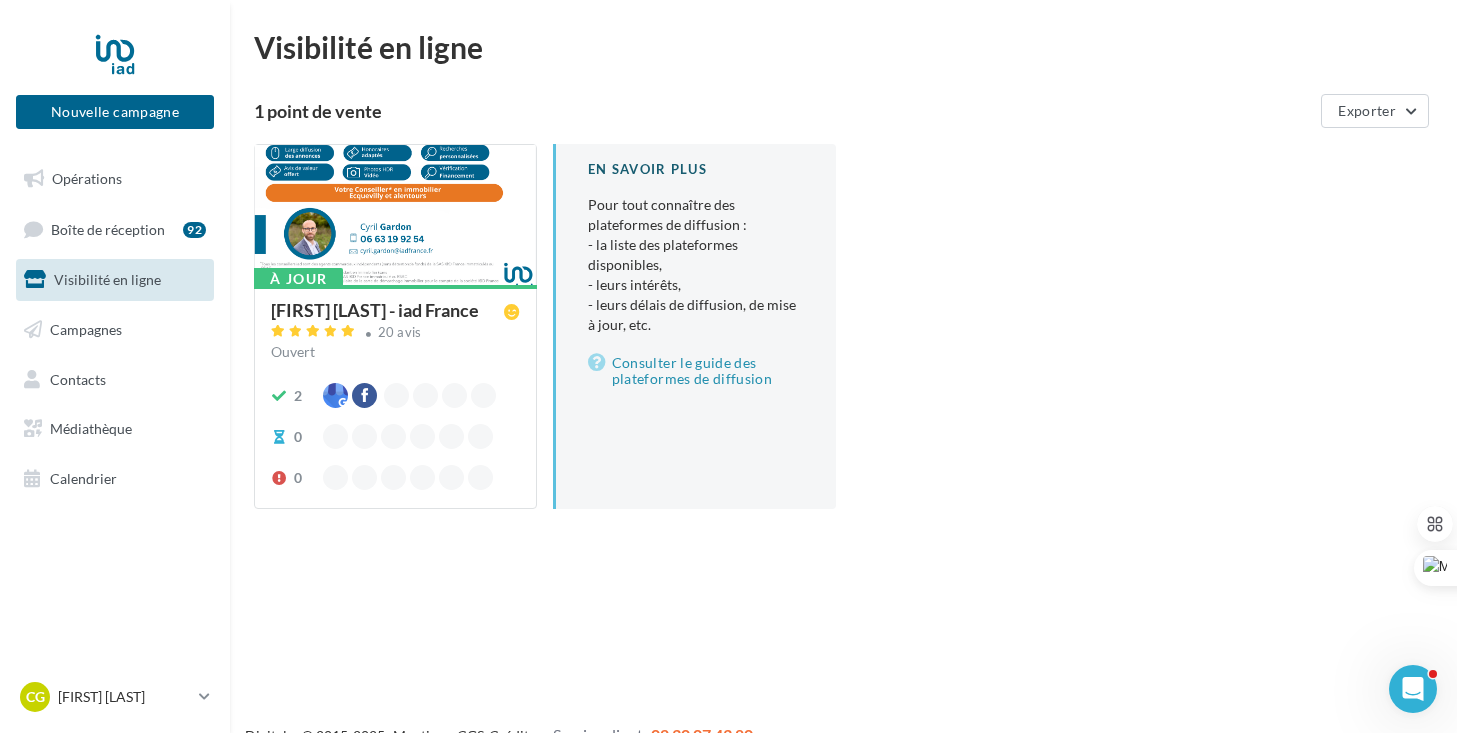 click at bounding box center (395, 216) 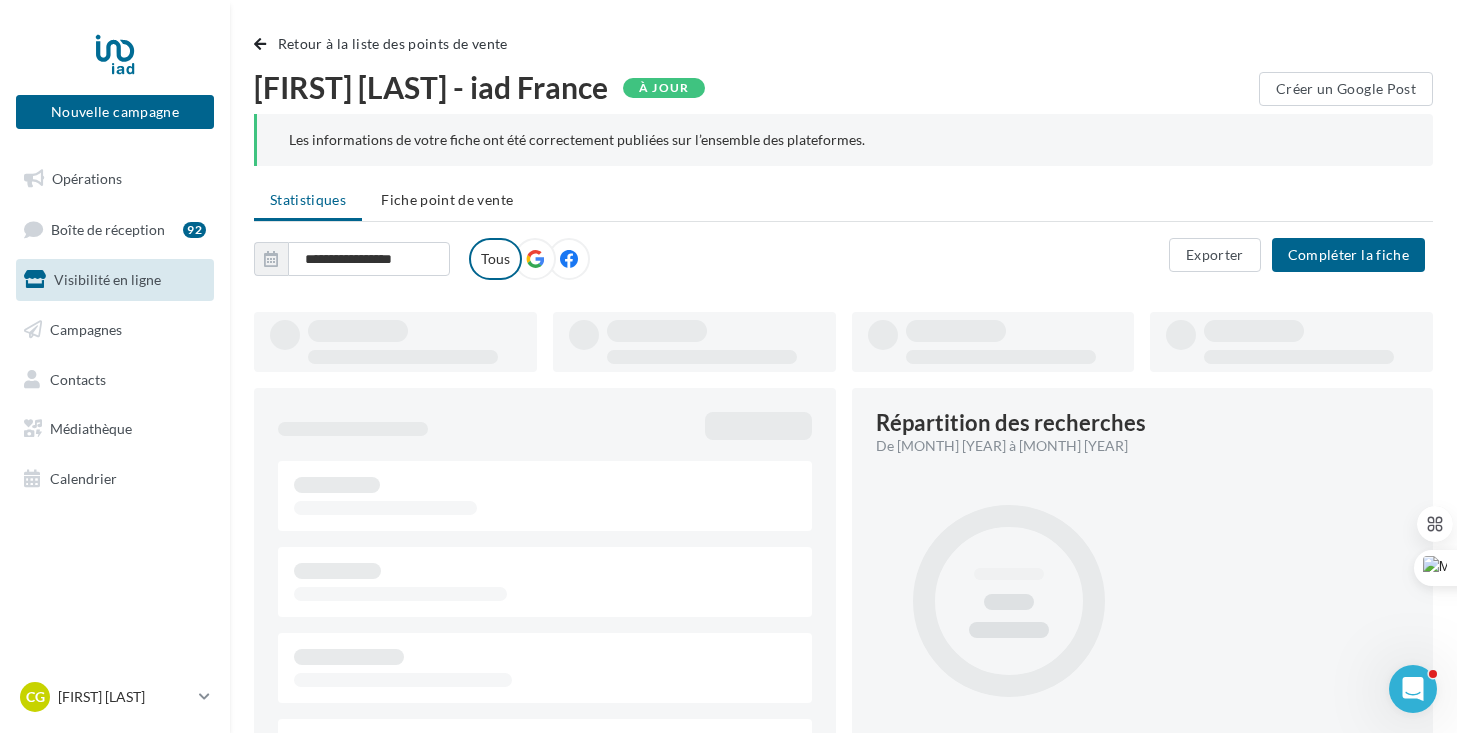 type on "**********" 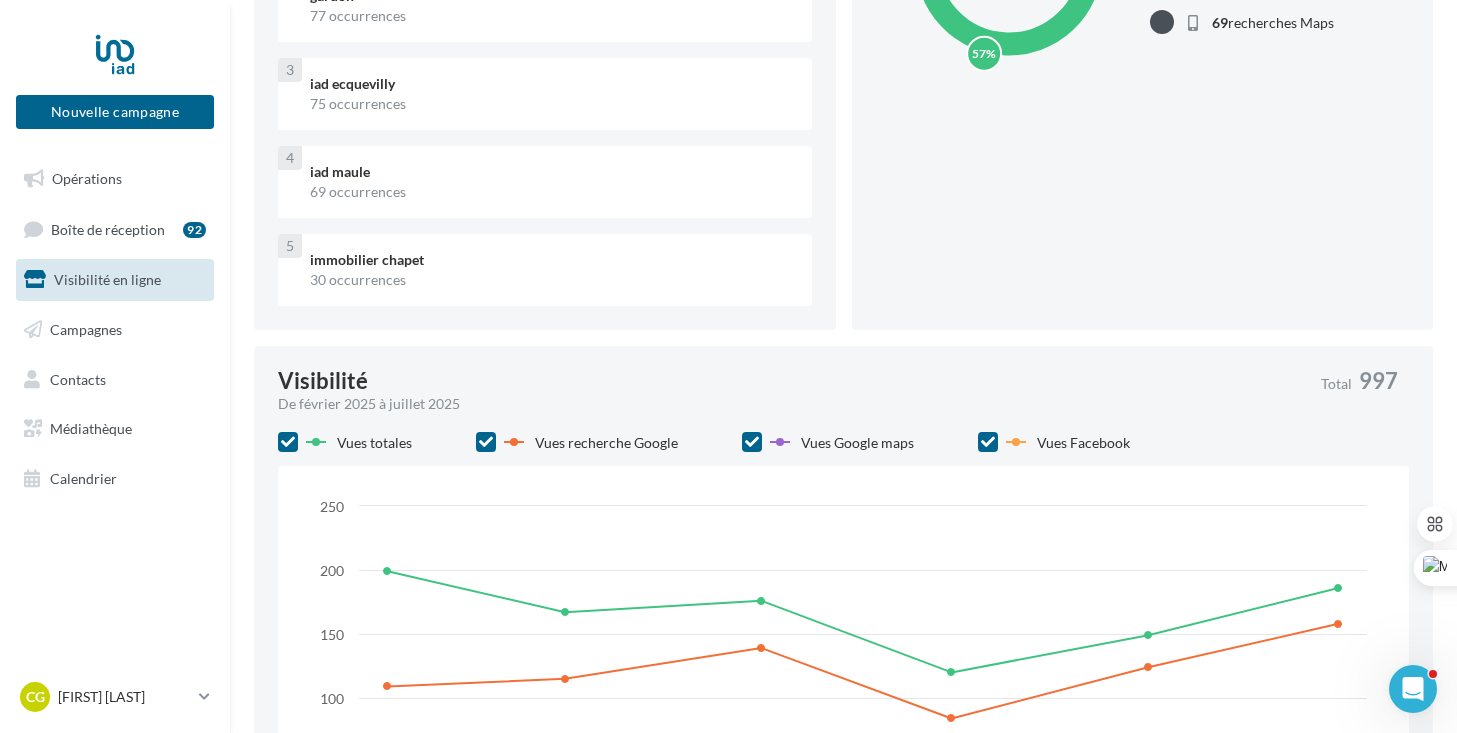 scroll, scrollTop: 0, scrollLeft: 0, axis: both 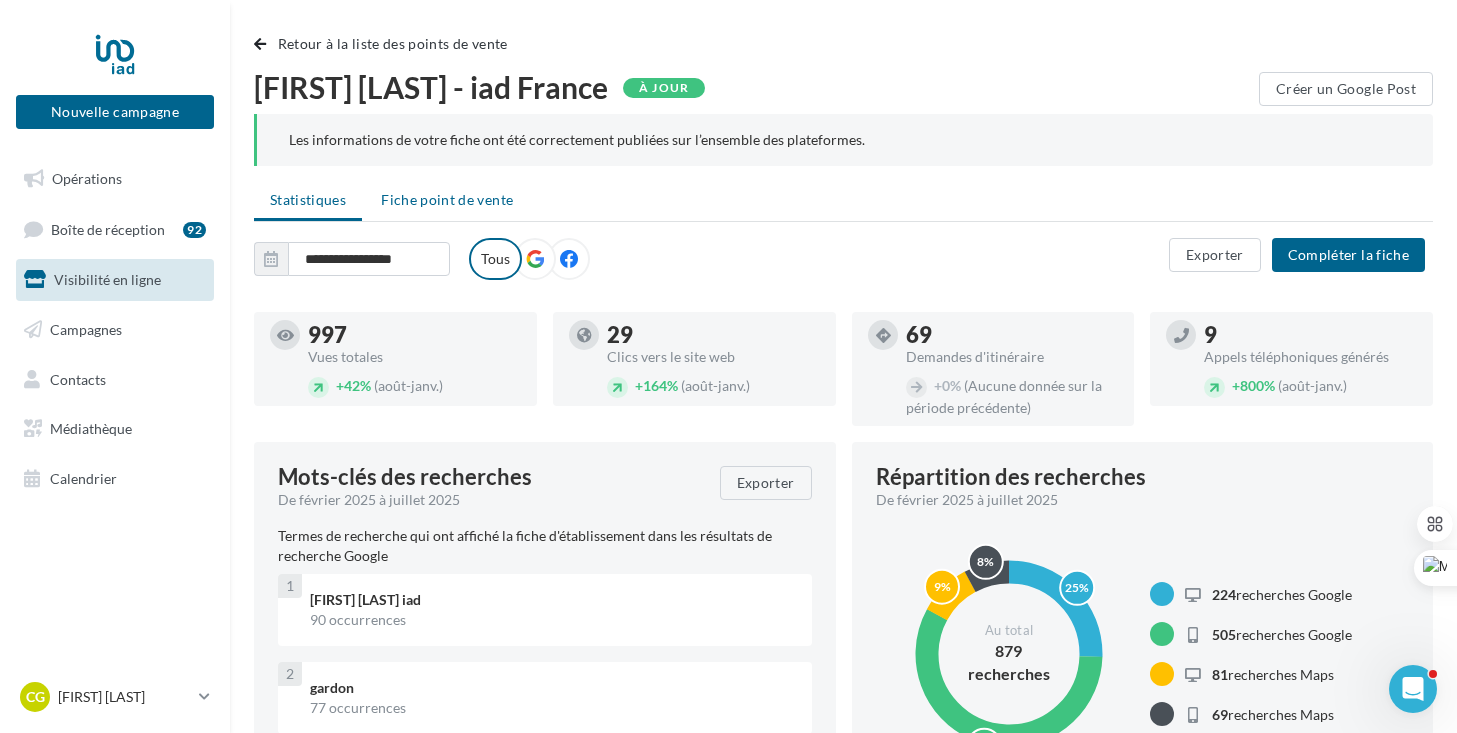 click on "Fiche point de vente" at bounding box center [447, 199] 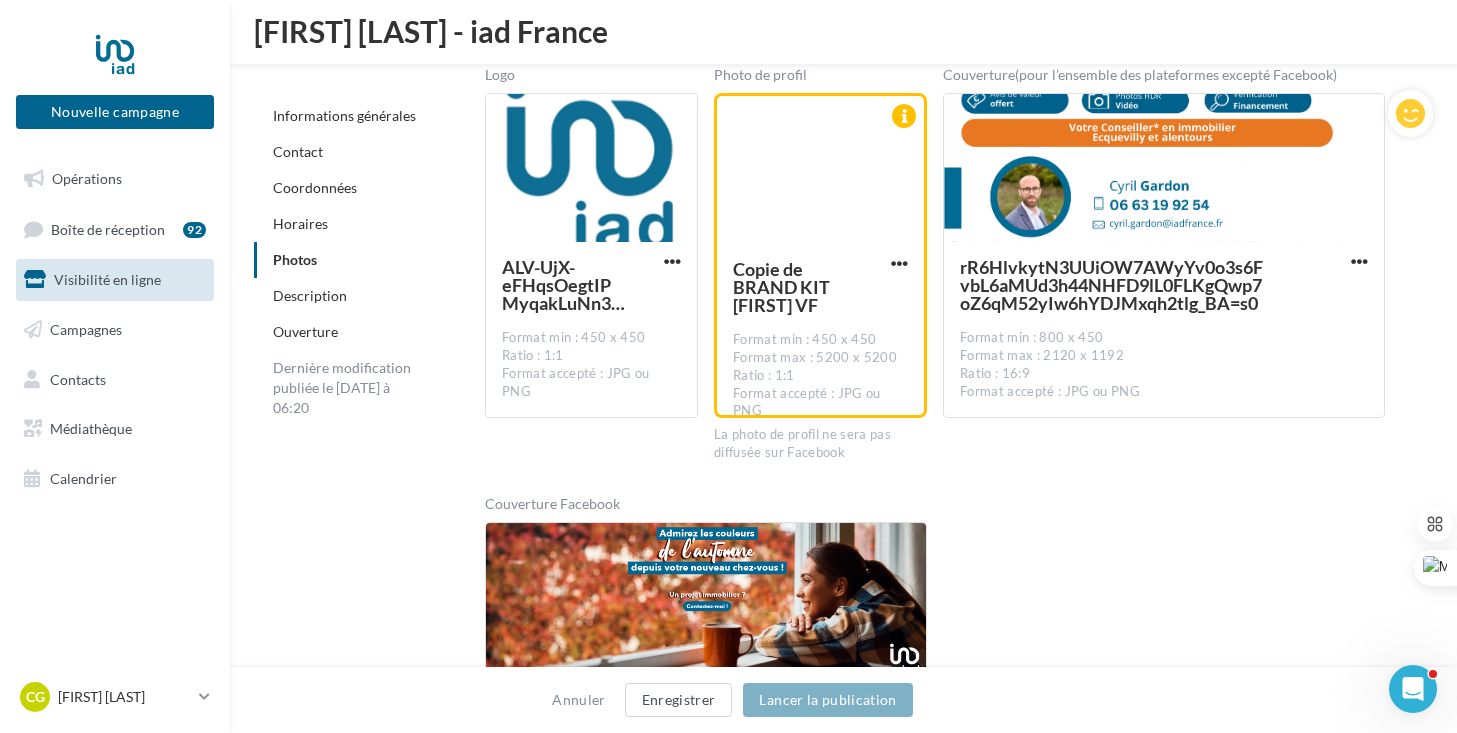 scroll, scrollTop: 2786, scrollLeft: 0, axis: vertical 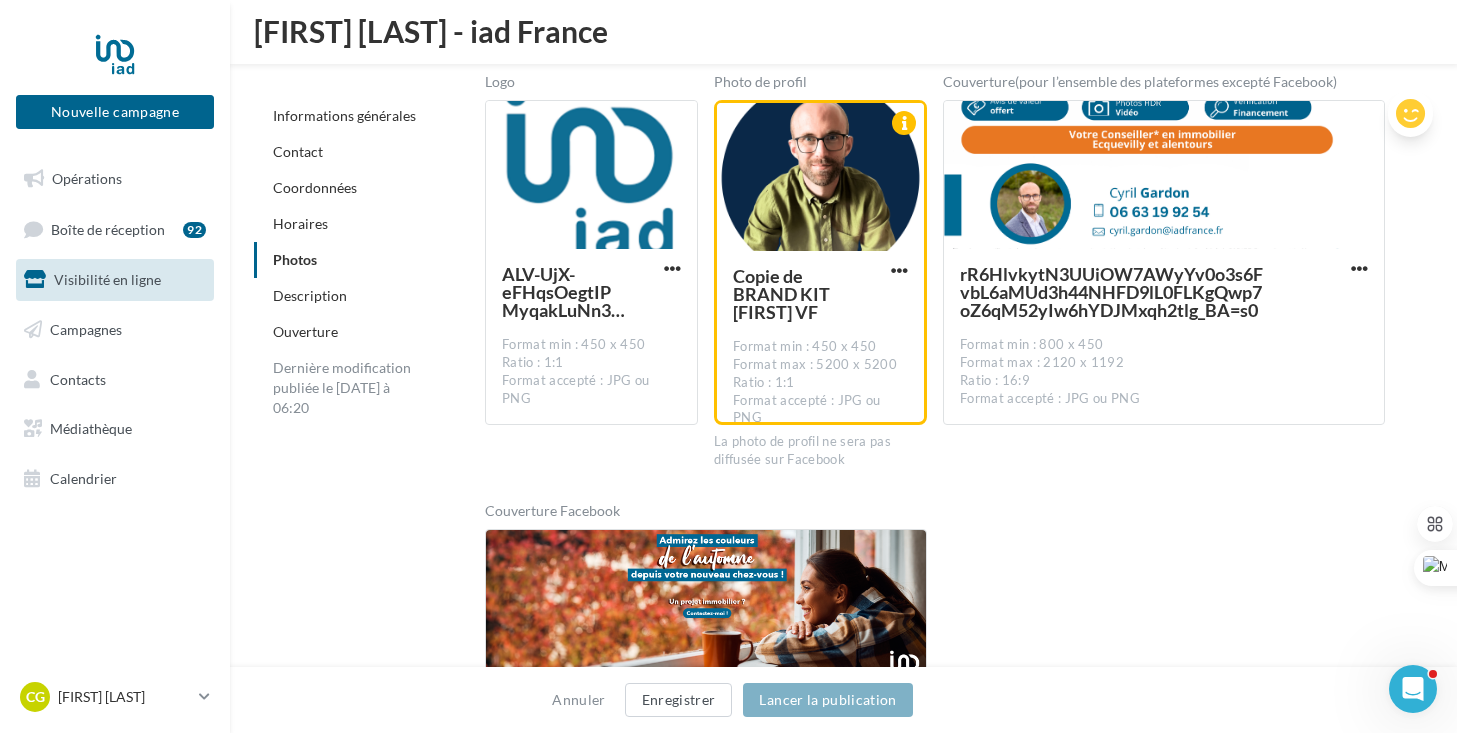 click at bounding box center [1410, 114] 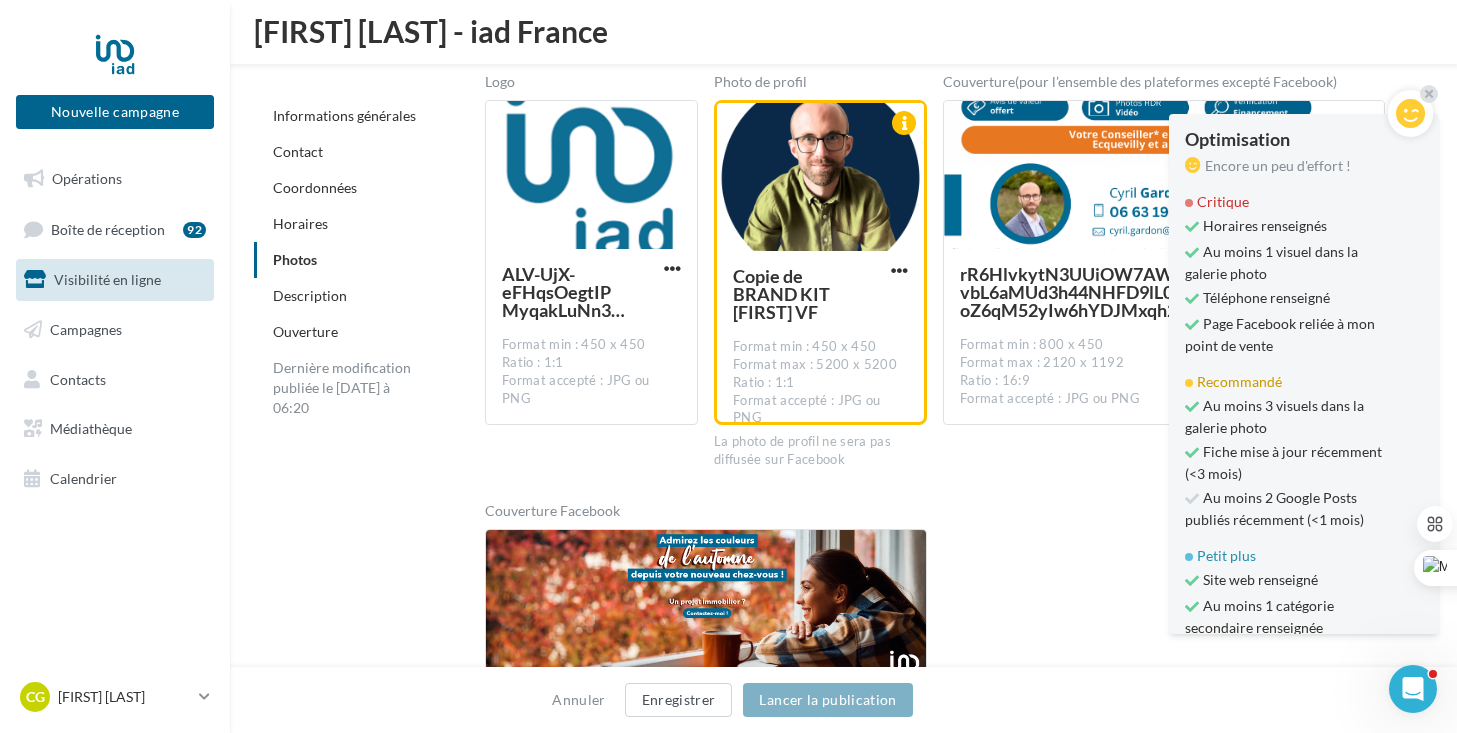 scroll, scrollTop: 122, scrollLeft: 0, axis: vertical 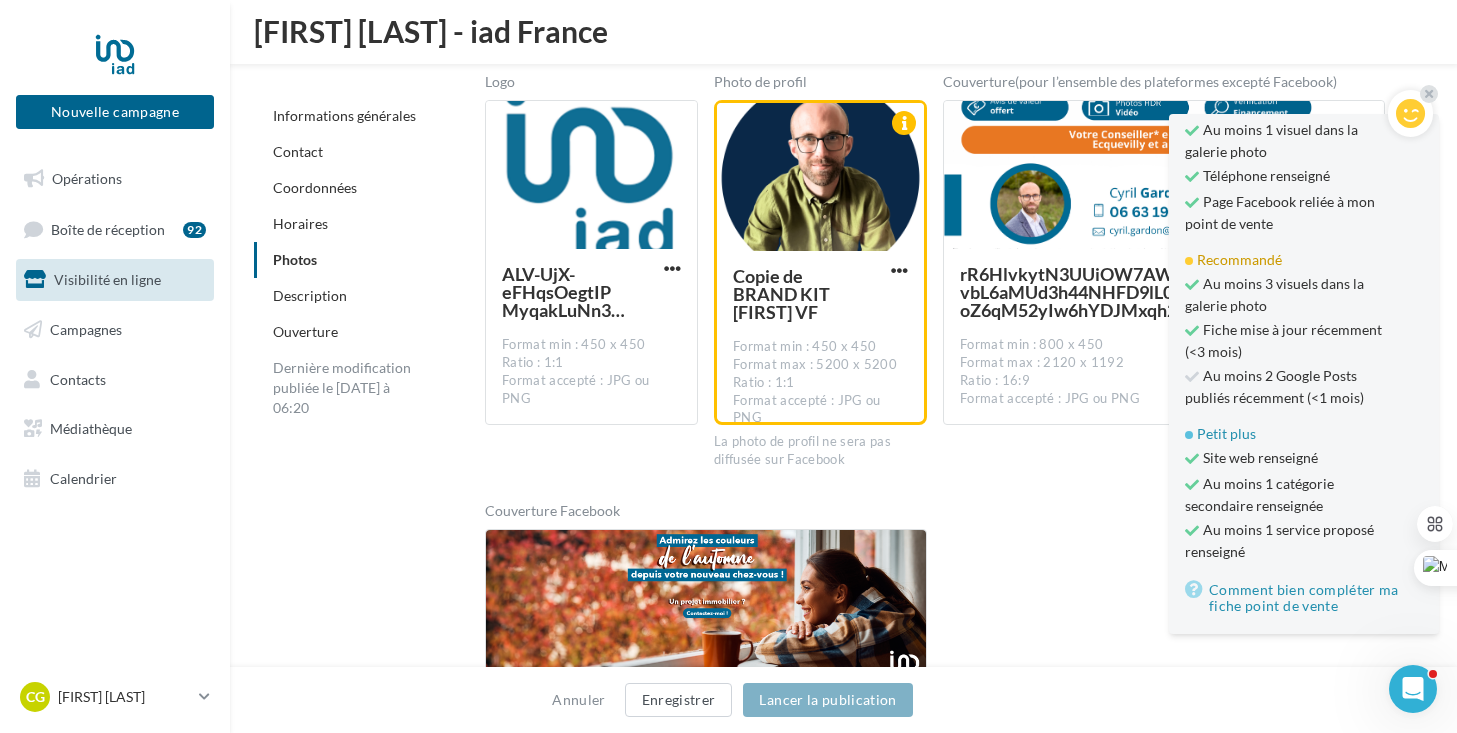 click on "Couverture Facebook
23-09-24 Timeline Facebook _ Automne
Format min : 400 x 150
Ratio : 16:9
Format accepté : JPG ou PNG" at bounding box center [943, 677] 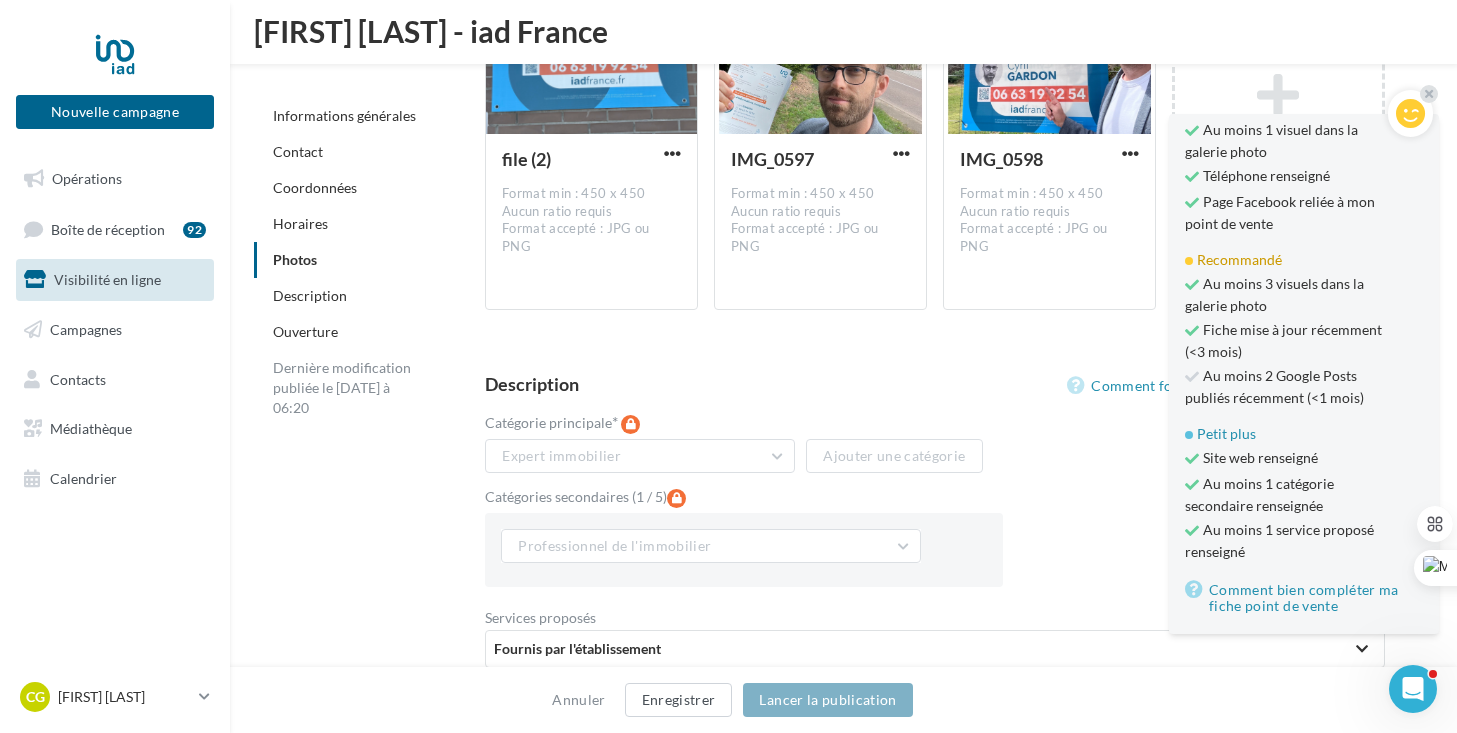 scroll, scrollTop: 3738, scrollLeft: 0, axis: vertical 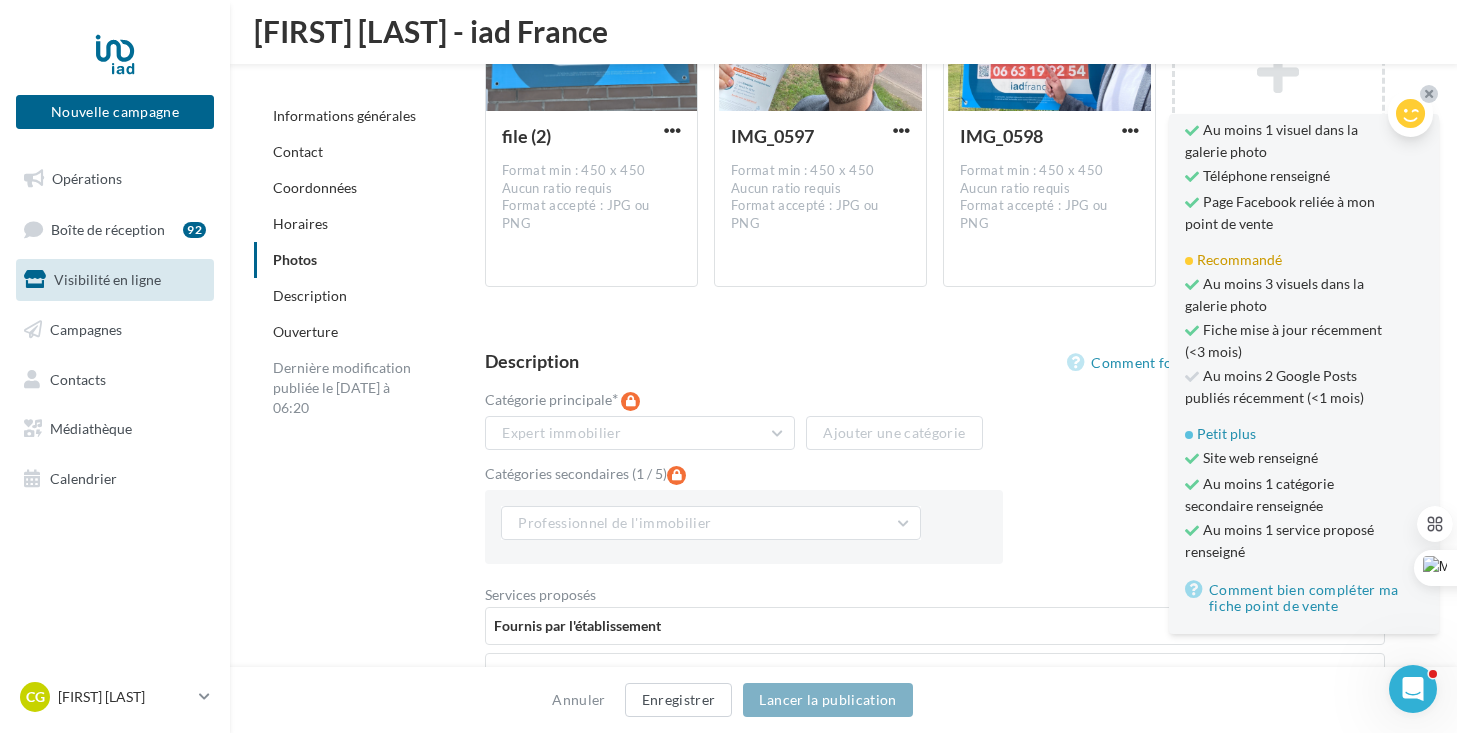 click at bounding box center [1429, 94] 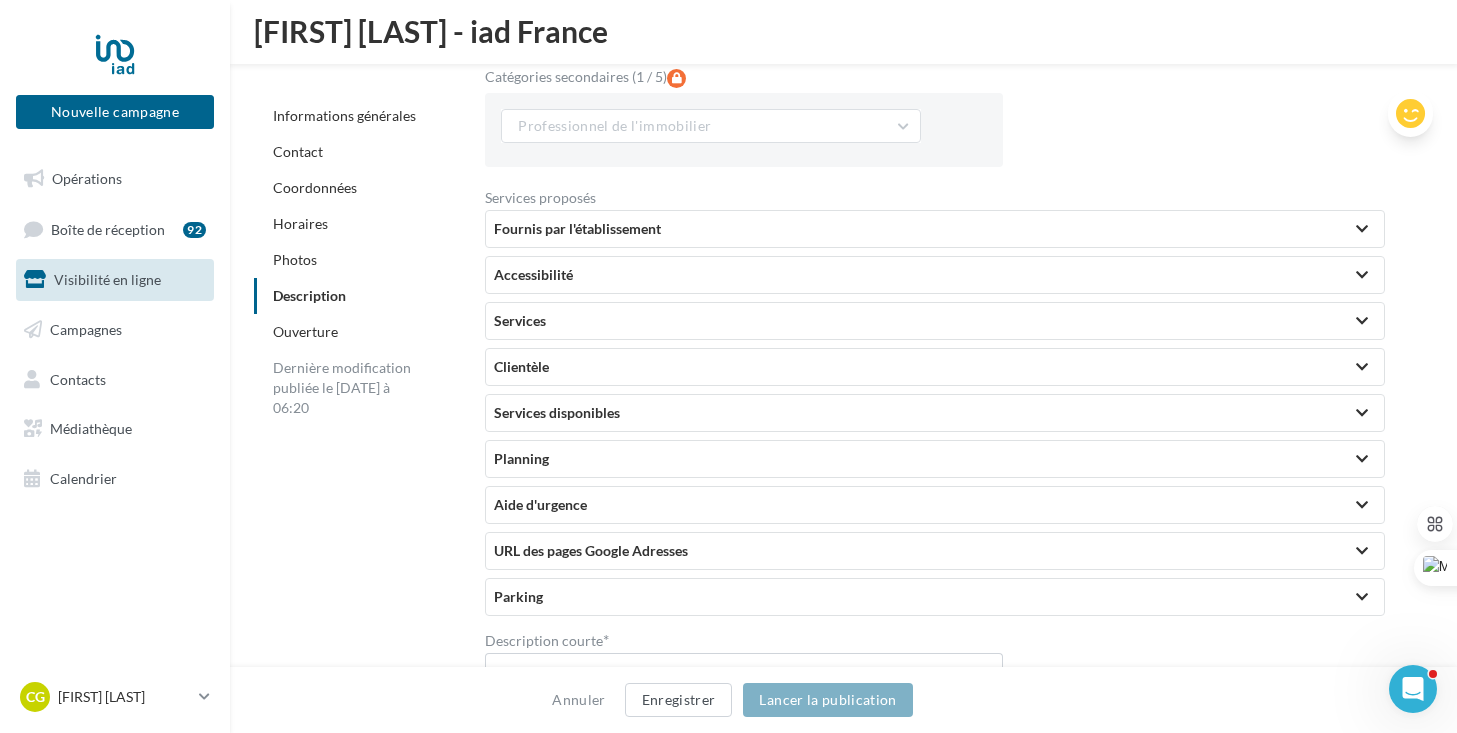 scroll, scrollTop: 4096, scrollLeft: 0, axis: vertical 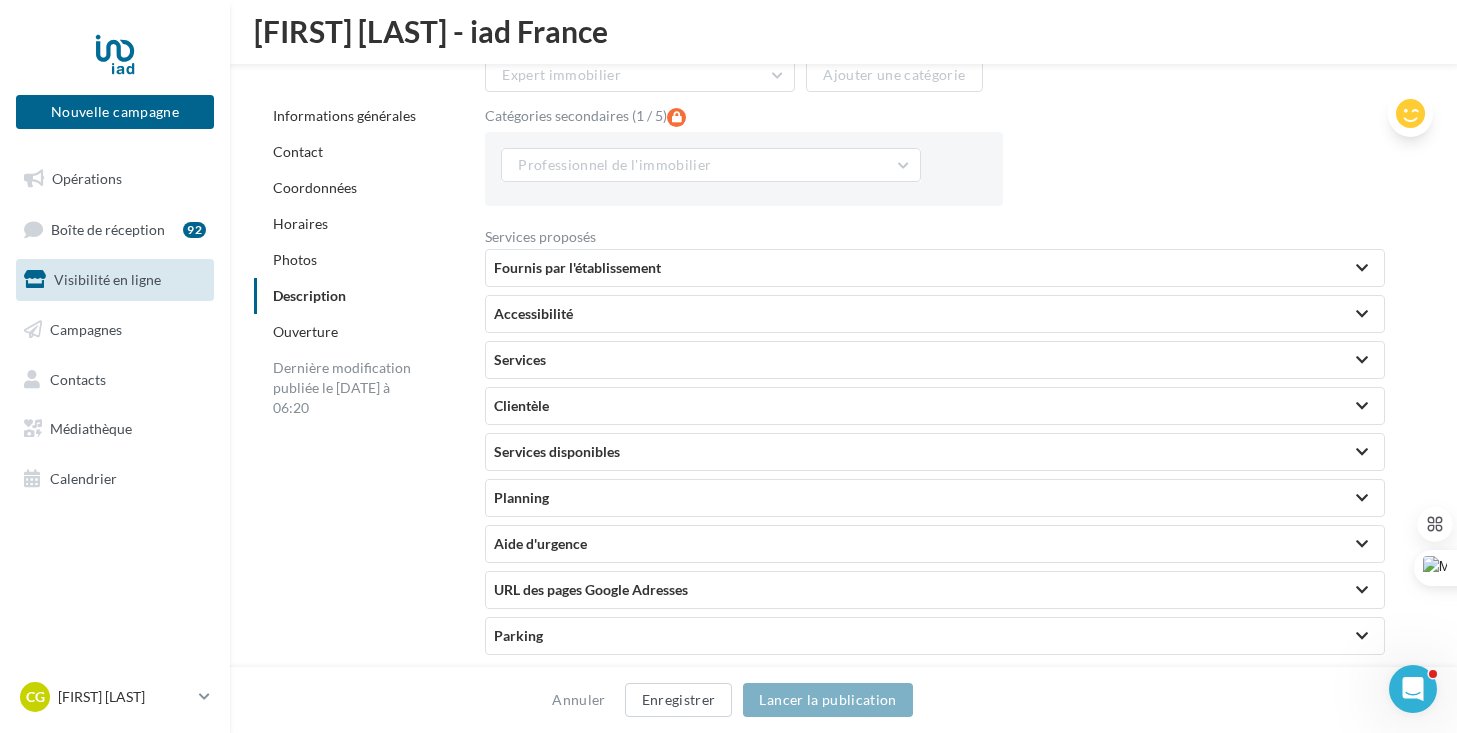 click on "URL des pages Google Adresses" at bounding box center [935, 590] 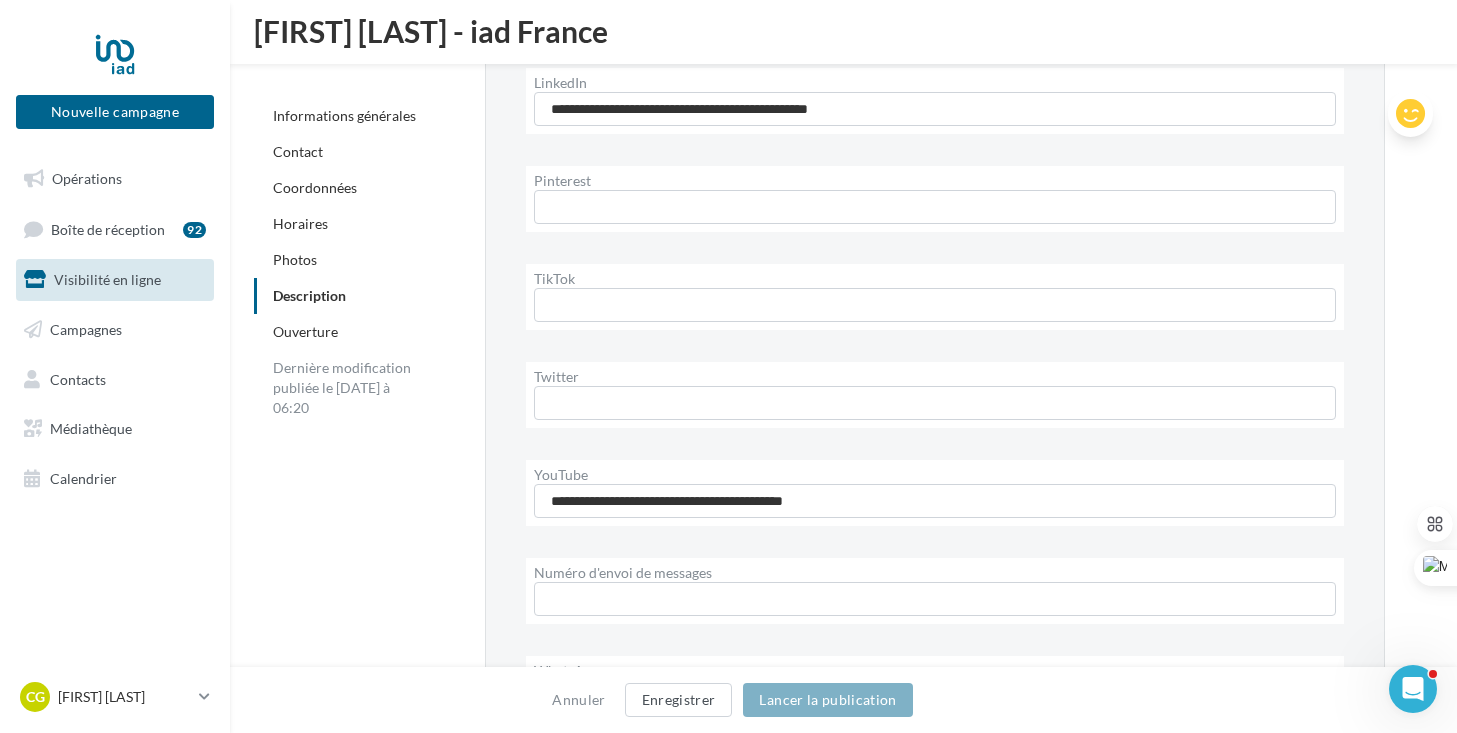 scroll, scrollTop: 4955, scrollLeft: 0, axis: vertical 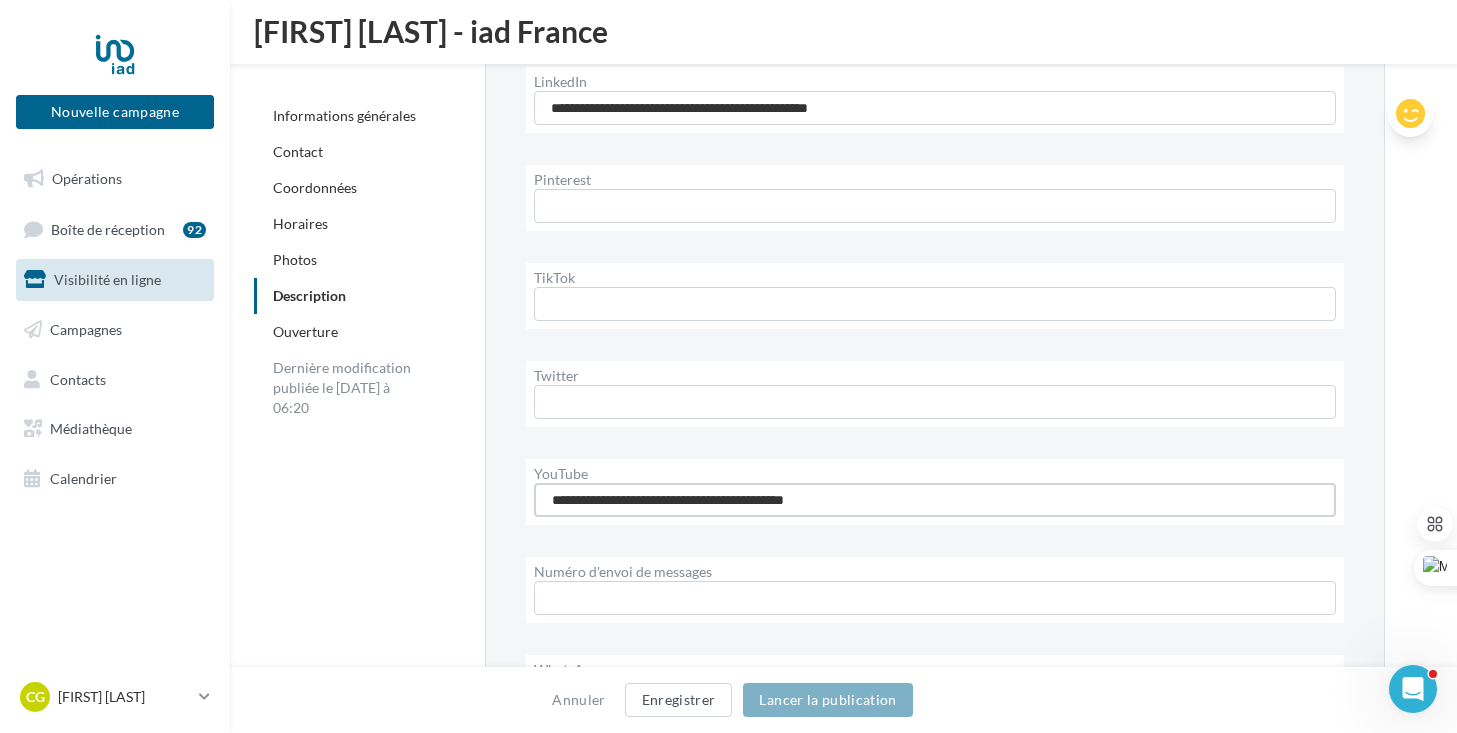 click on "**********" at bounding box center (935, 500) 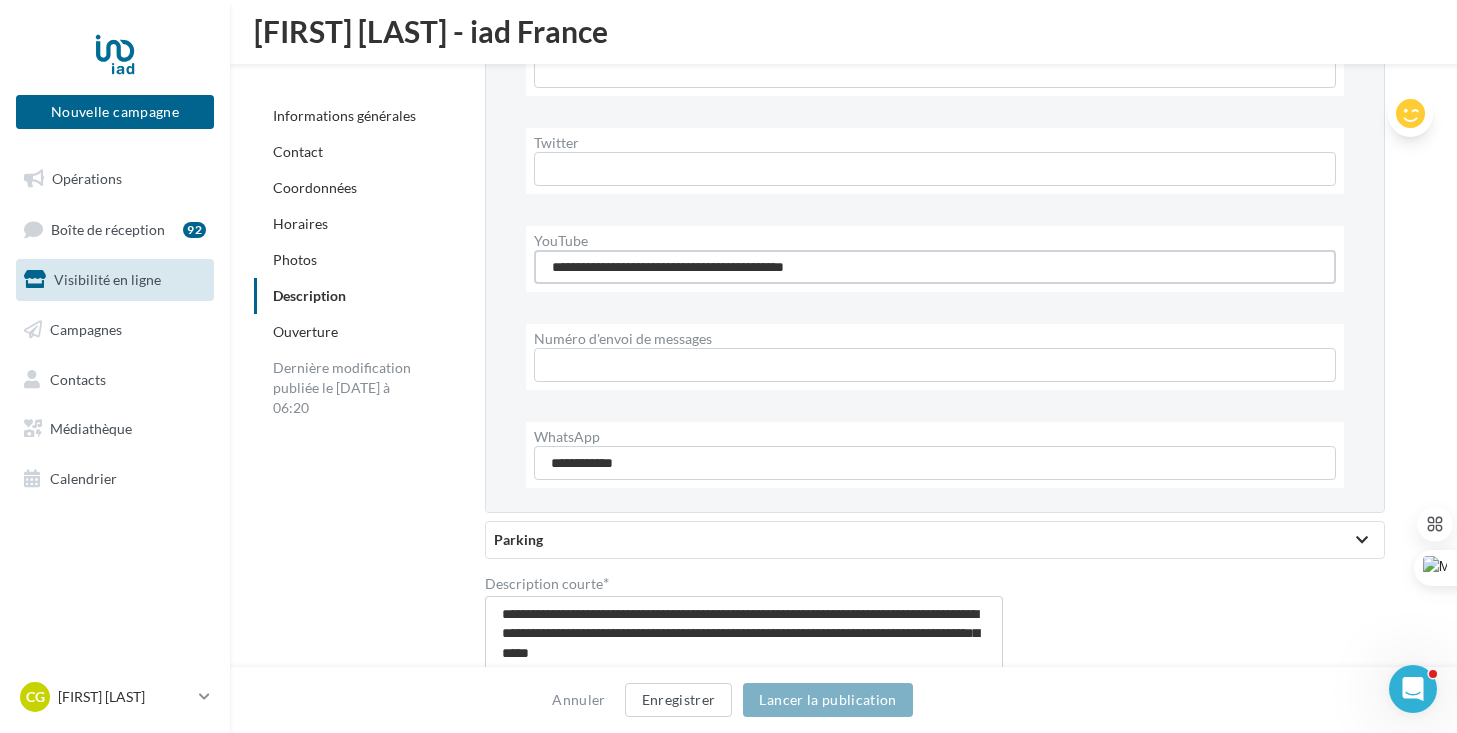 scroll, scrollTop: 5189, scrollLeft: 0, axis: vertical 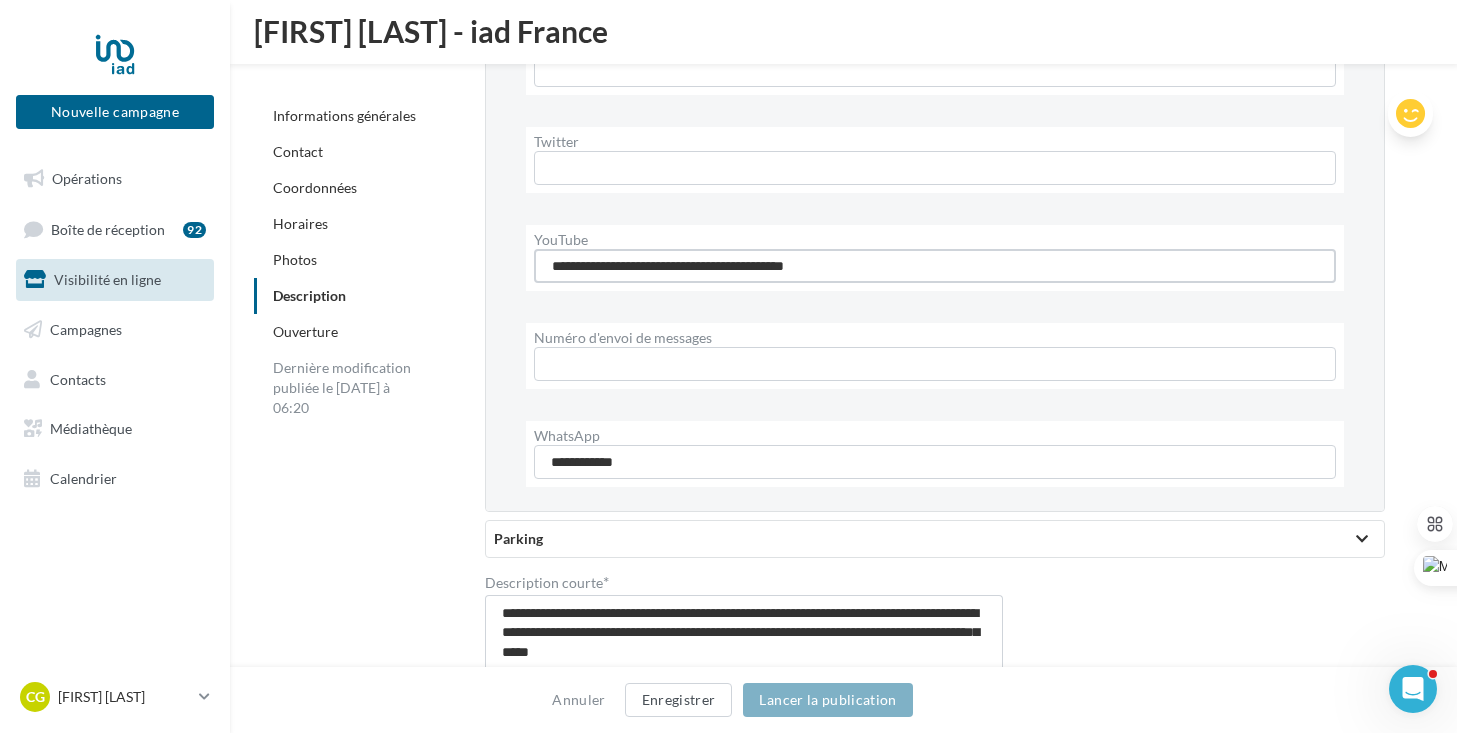 drag, startPoint x: 912, startPoint y: 266, endPoint x: 321, endPoint y: 216, distance: 593.11127 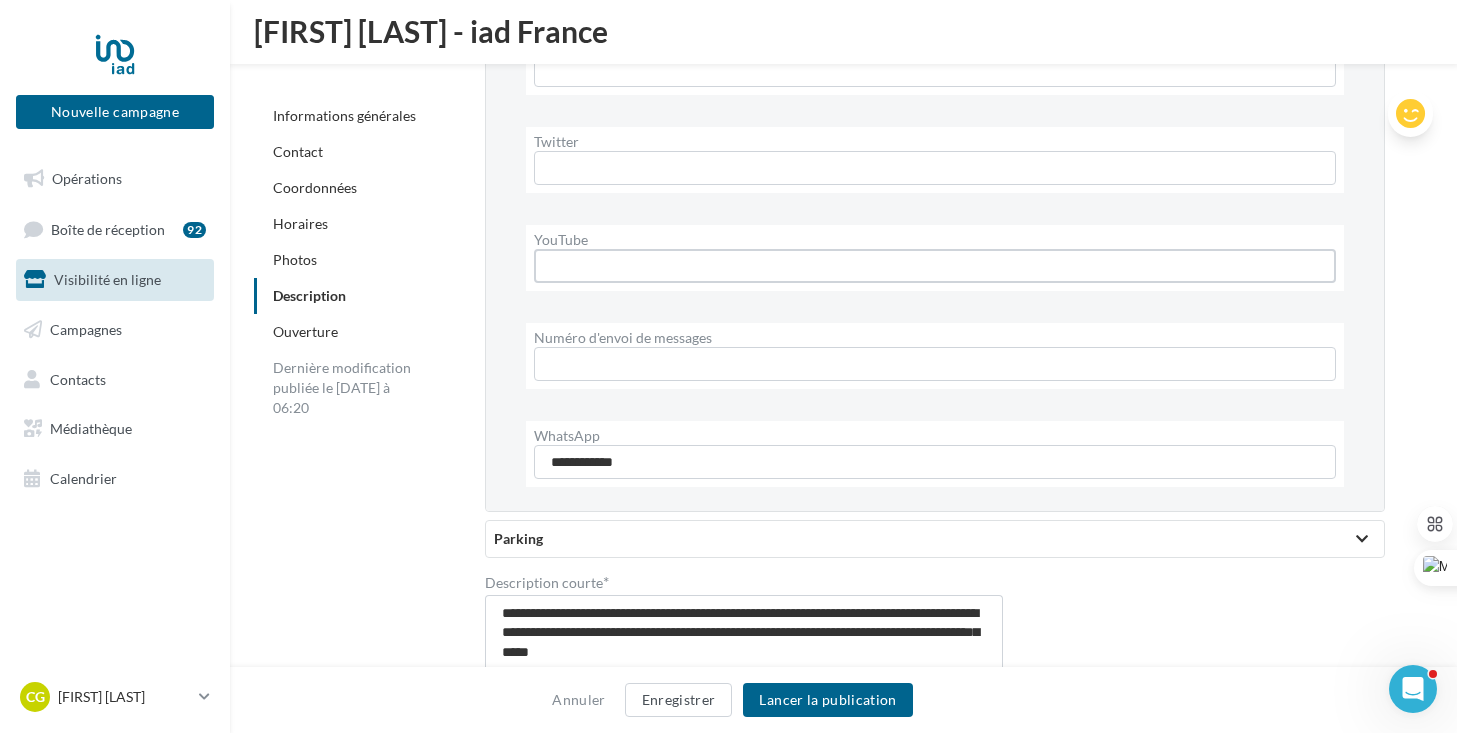 click on "YouTube" at bounding box center [935, 266] 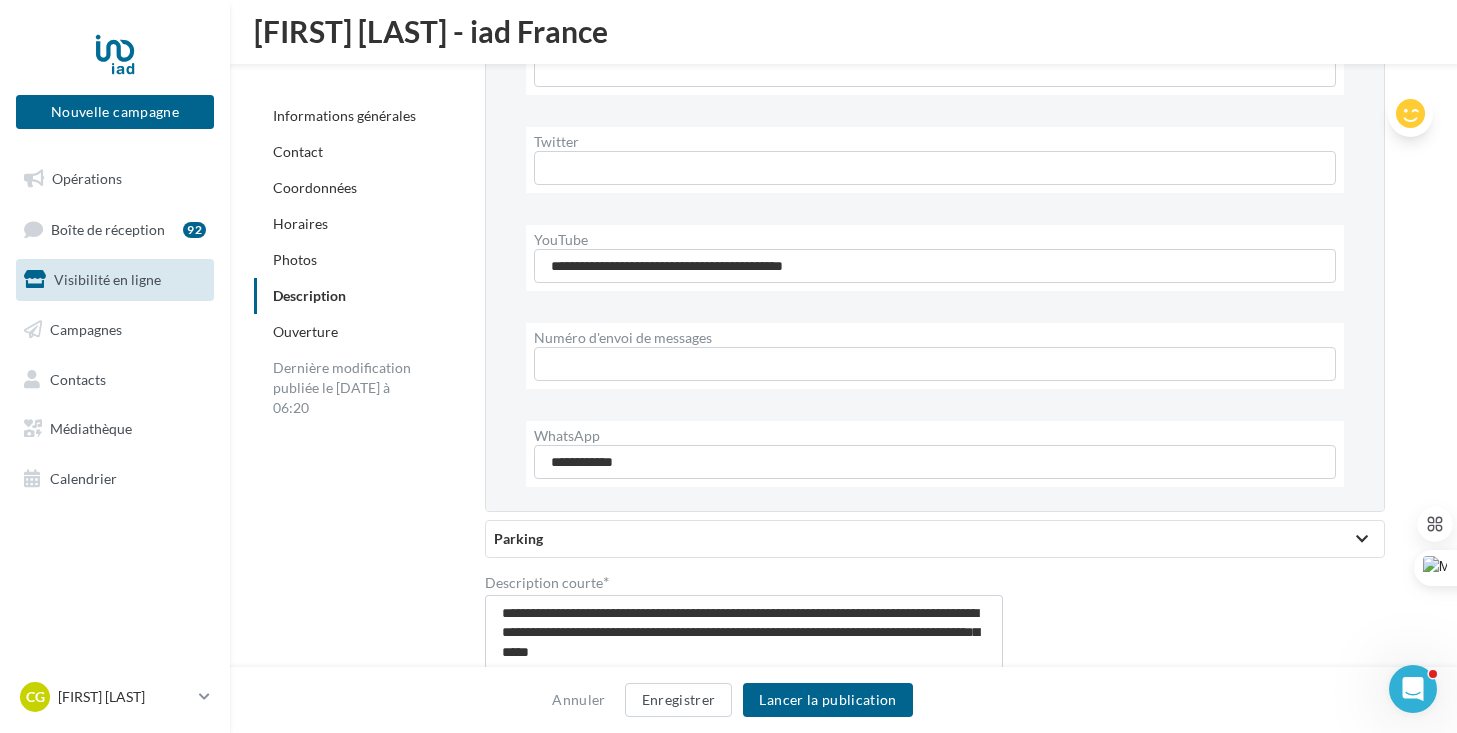 click on "Numéro d'envoi de messages
Un numéro de téléphone mobile valide est requis" at bounding box center [935, 356] 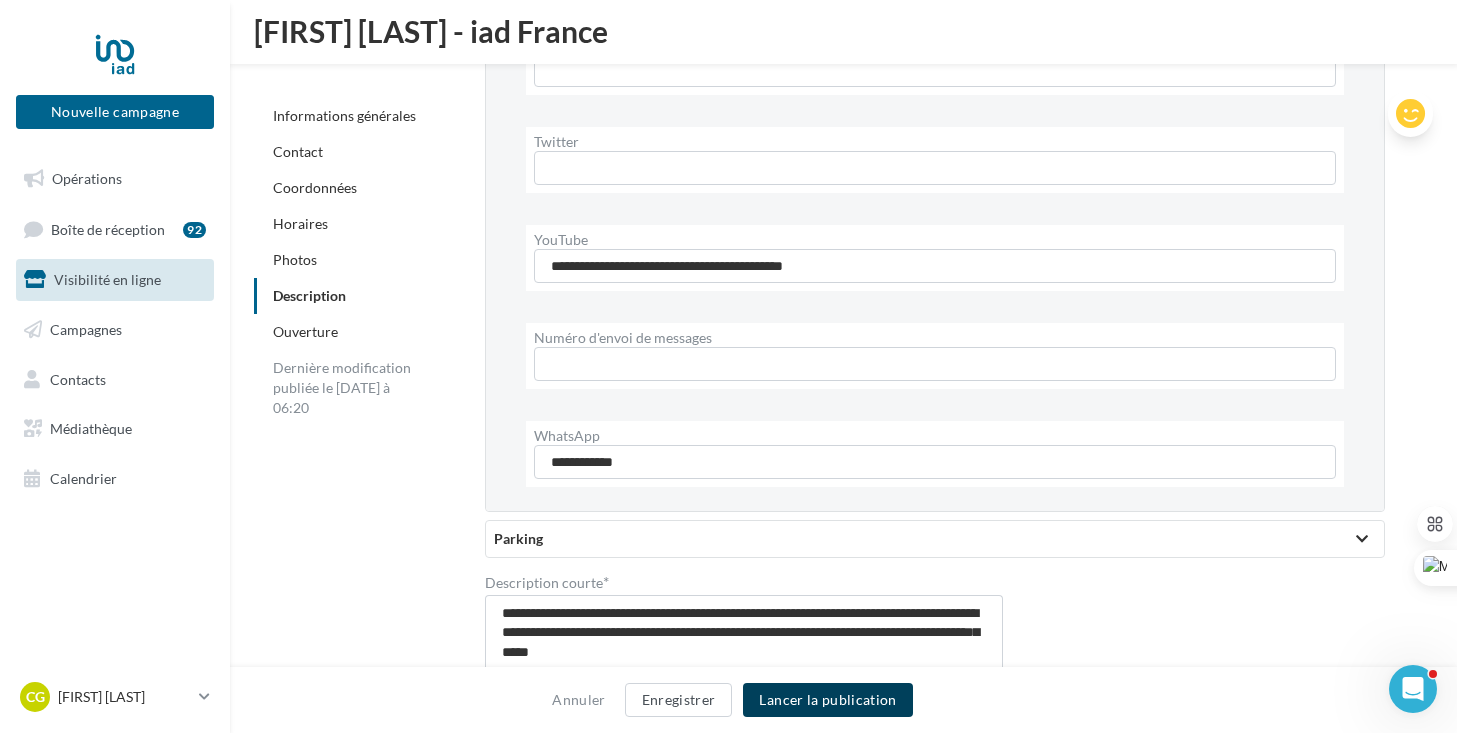 click on "Lancer la publication" at bounding box center (827, 700) 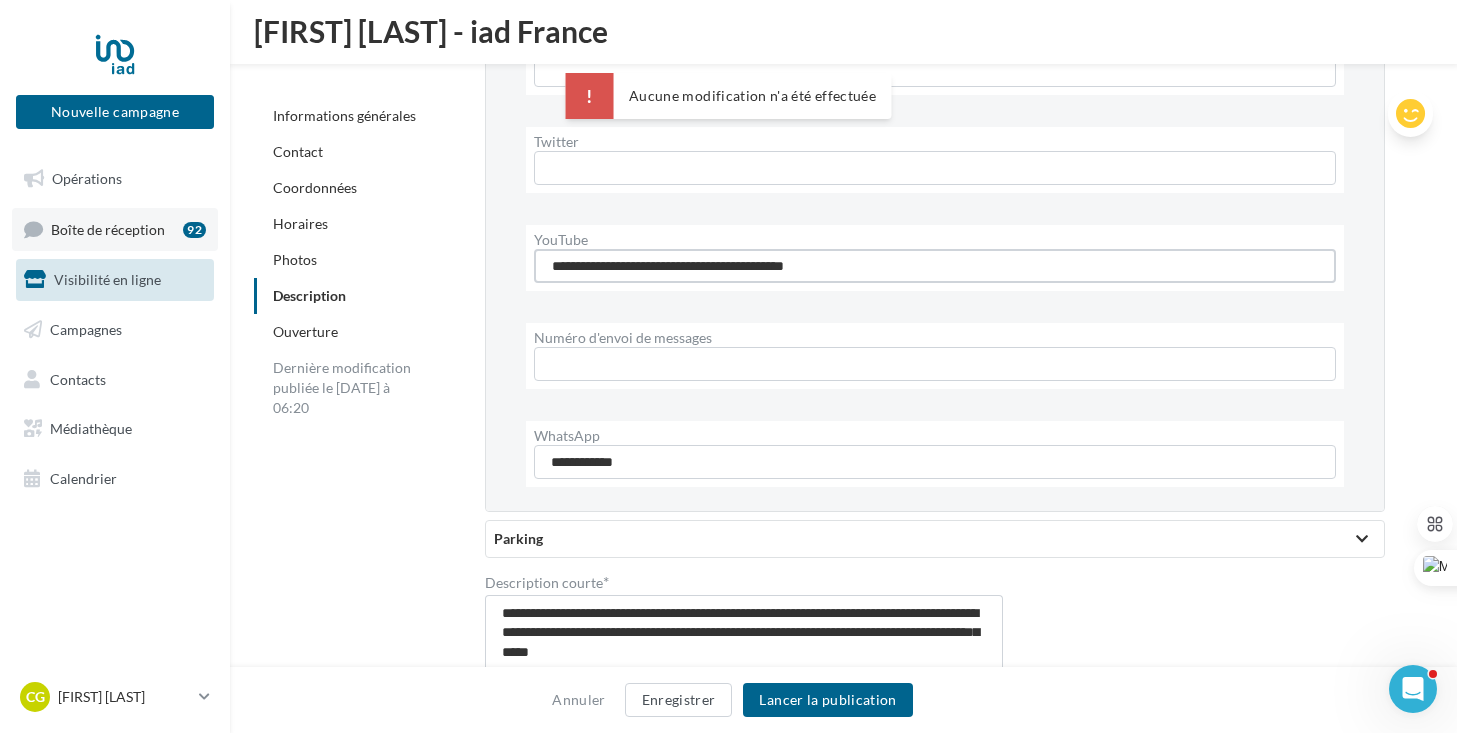 drag, startPoint x: 923, startPoint y: 268, endPoint x: 64, endPoint y: 222, distance: 860.2308 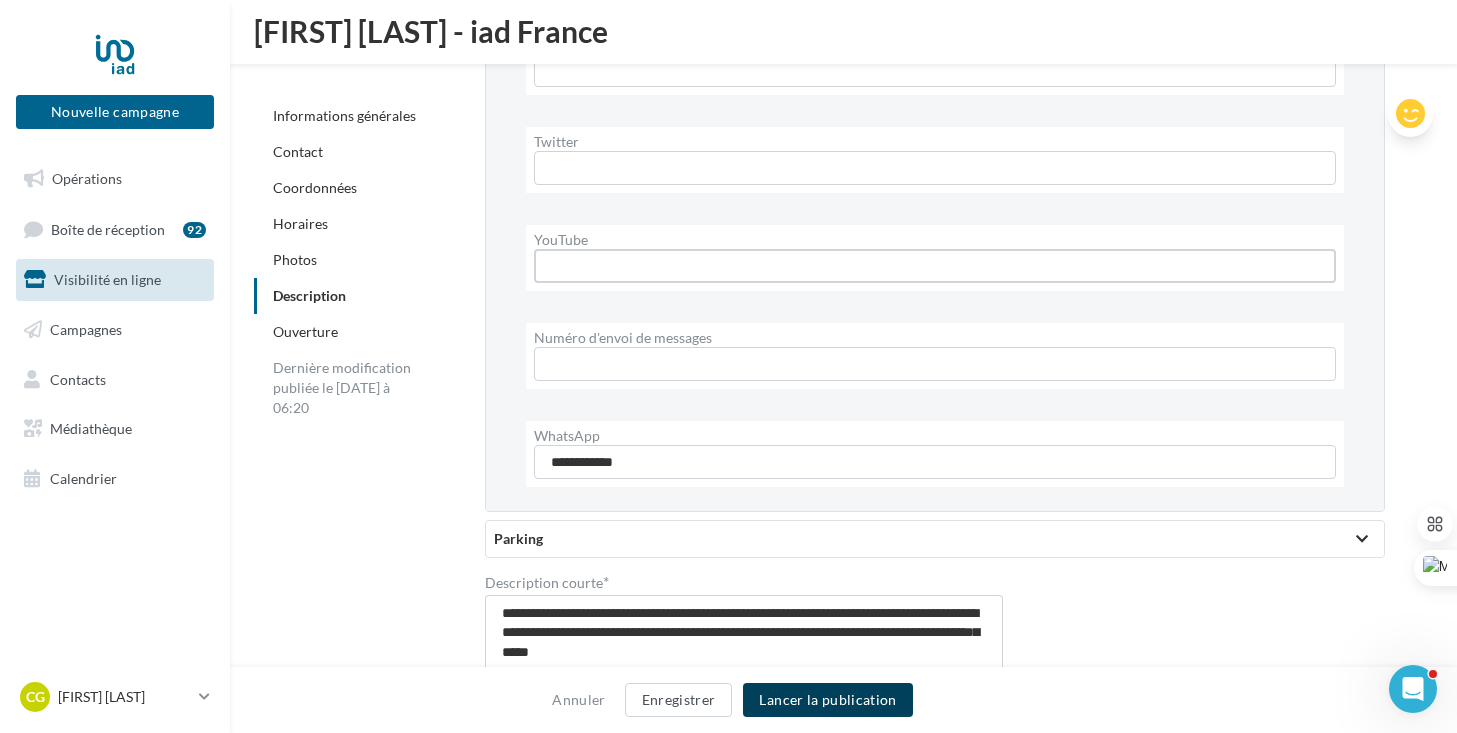 type 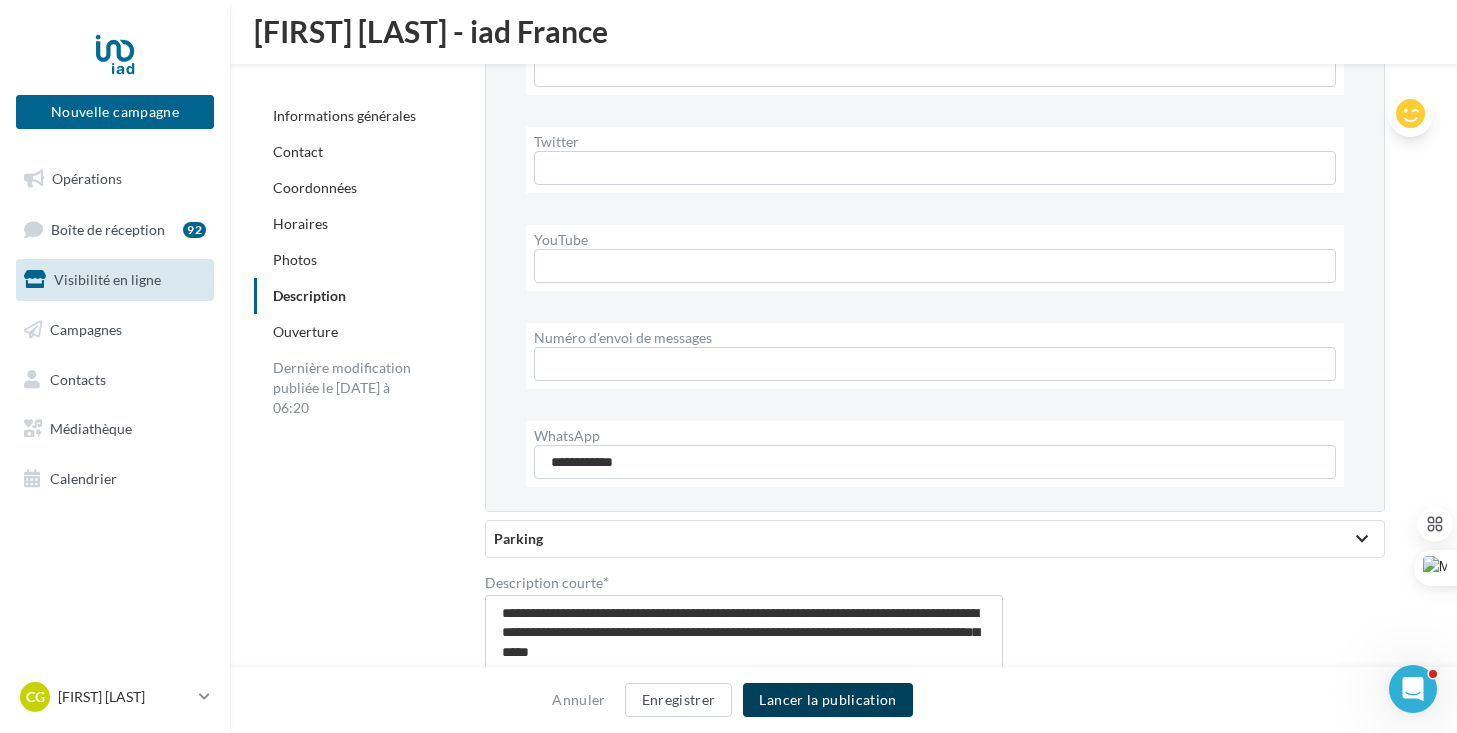 click on "Lancer la publication" at bounding box center (827, 700) 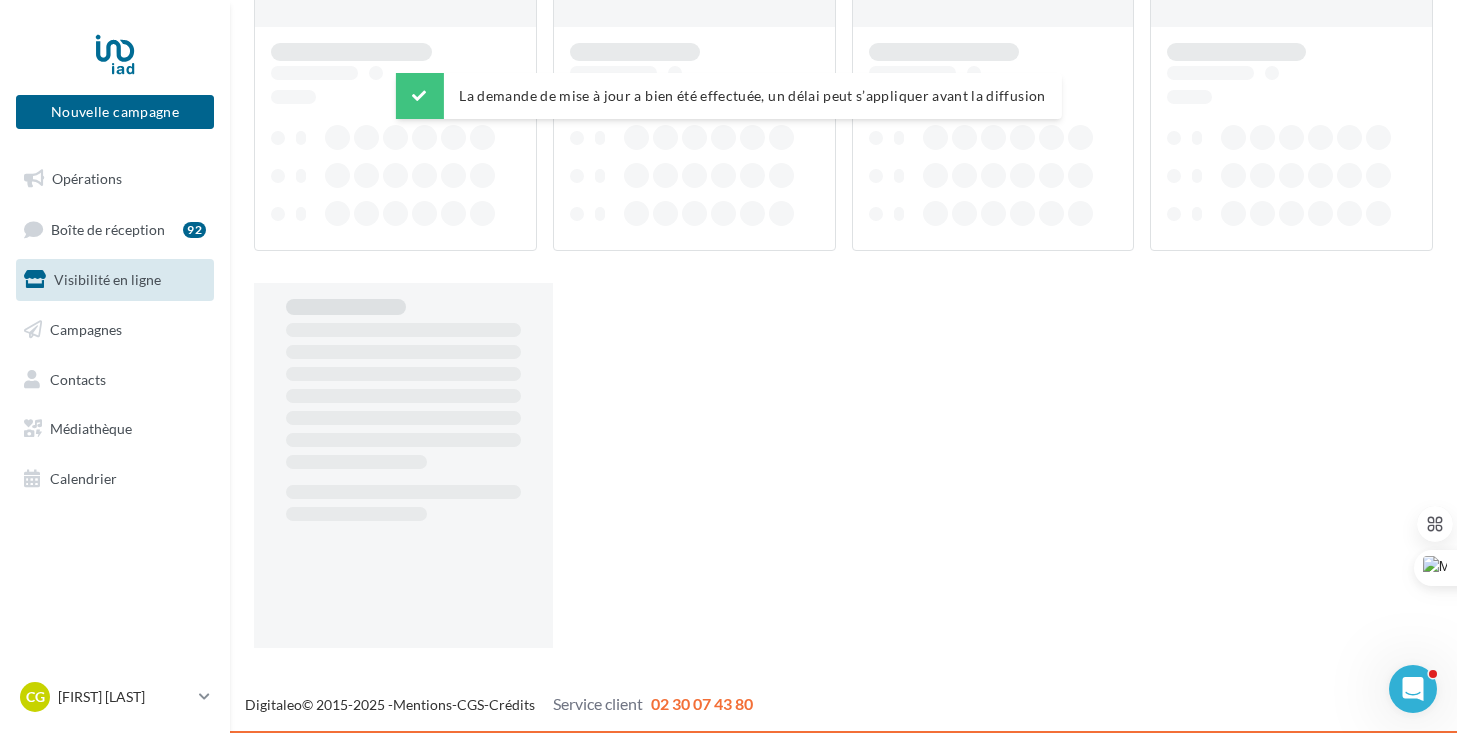 scroll, scrollTop: 32, scrollLeft: 0, axis: vertical 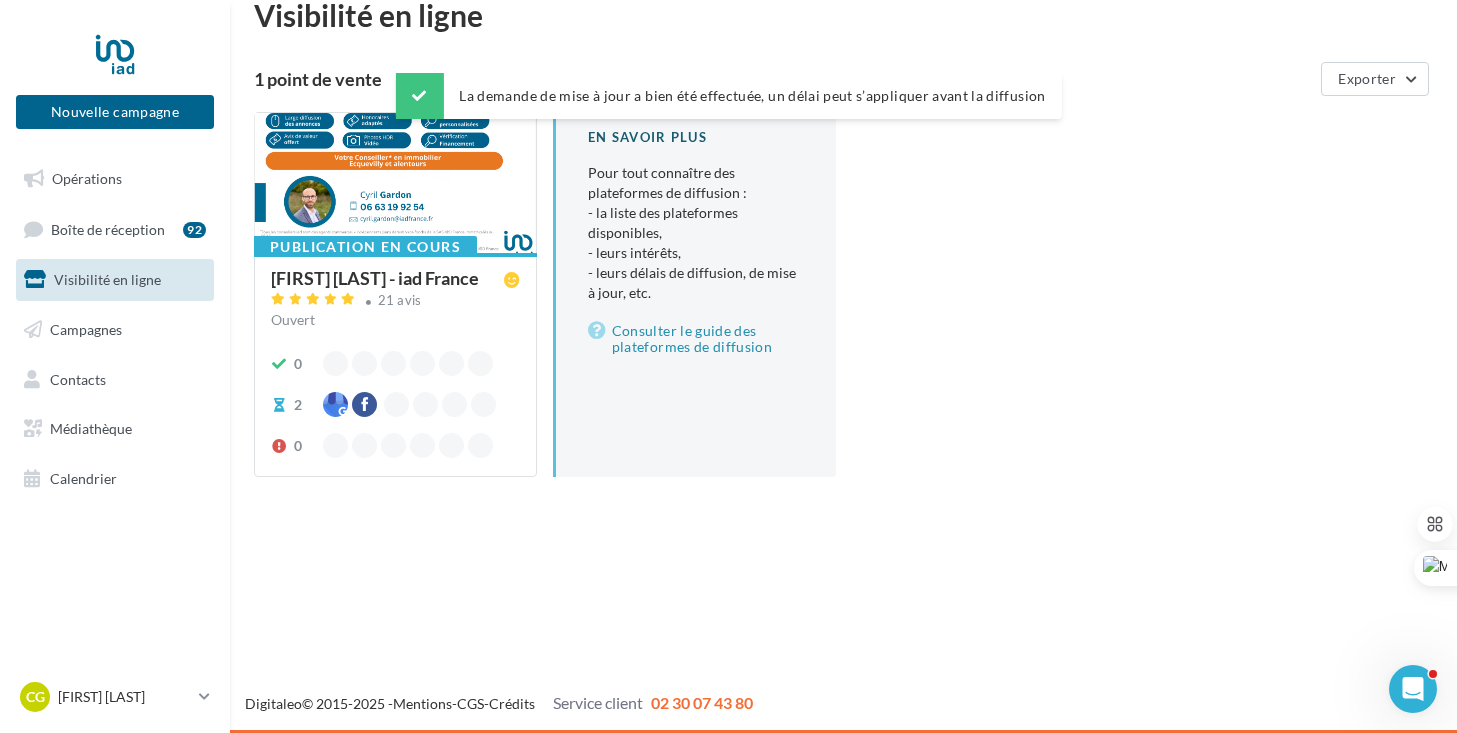 click at bounding box center (395, 184) 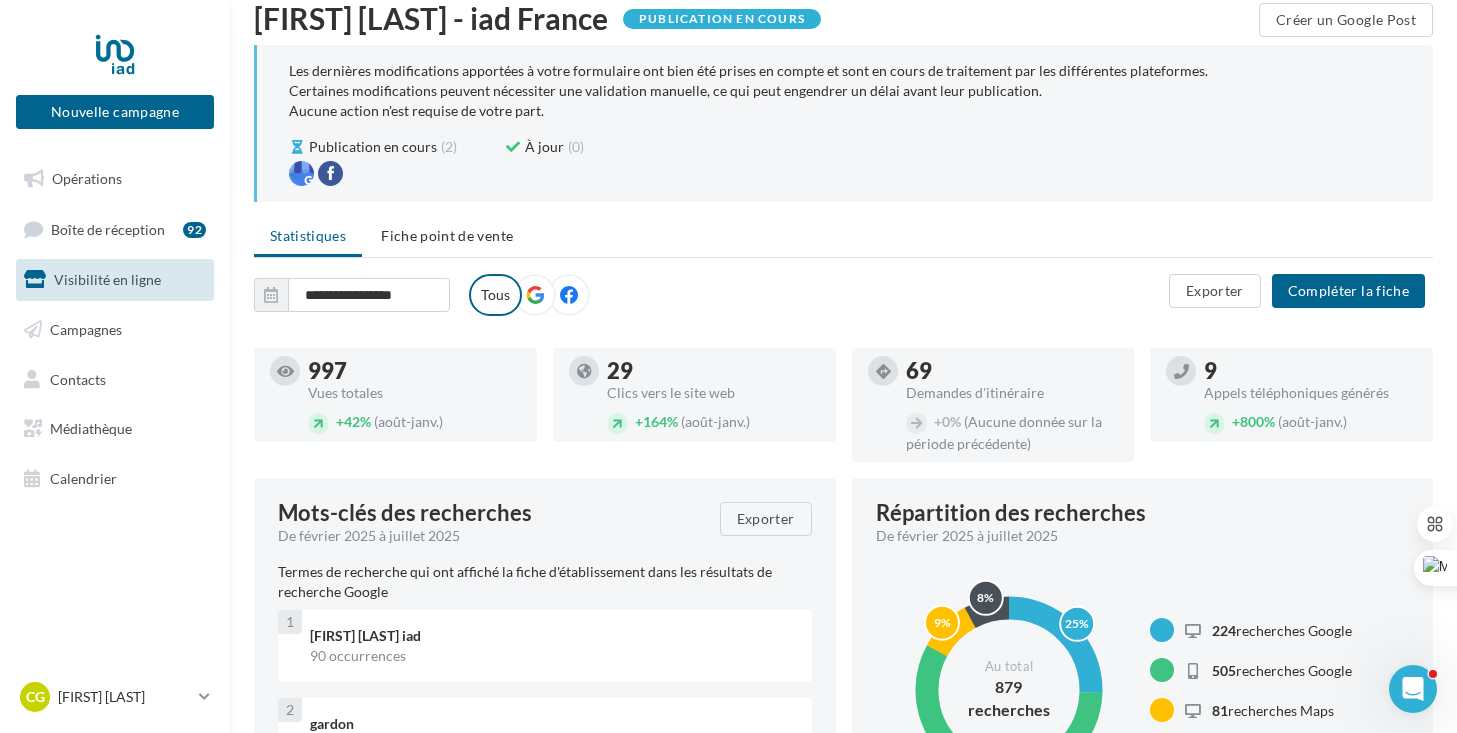 scroll, scrollTop: 0, scrollLeft: 0, axis: both 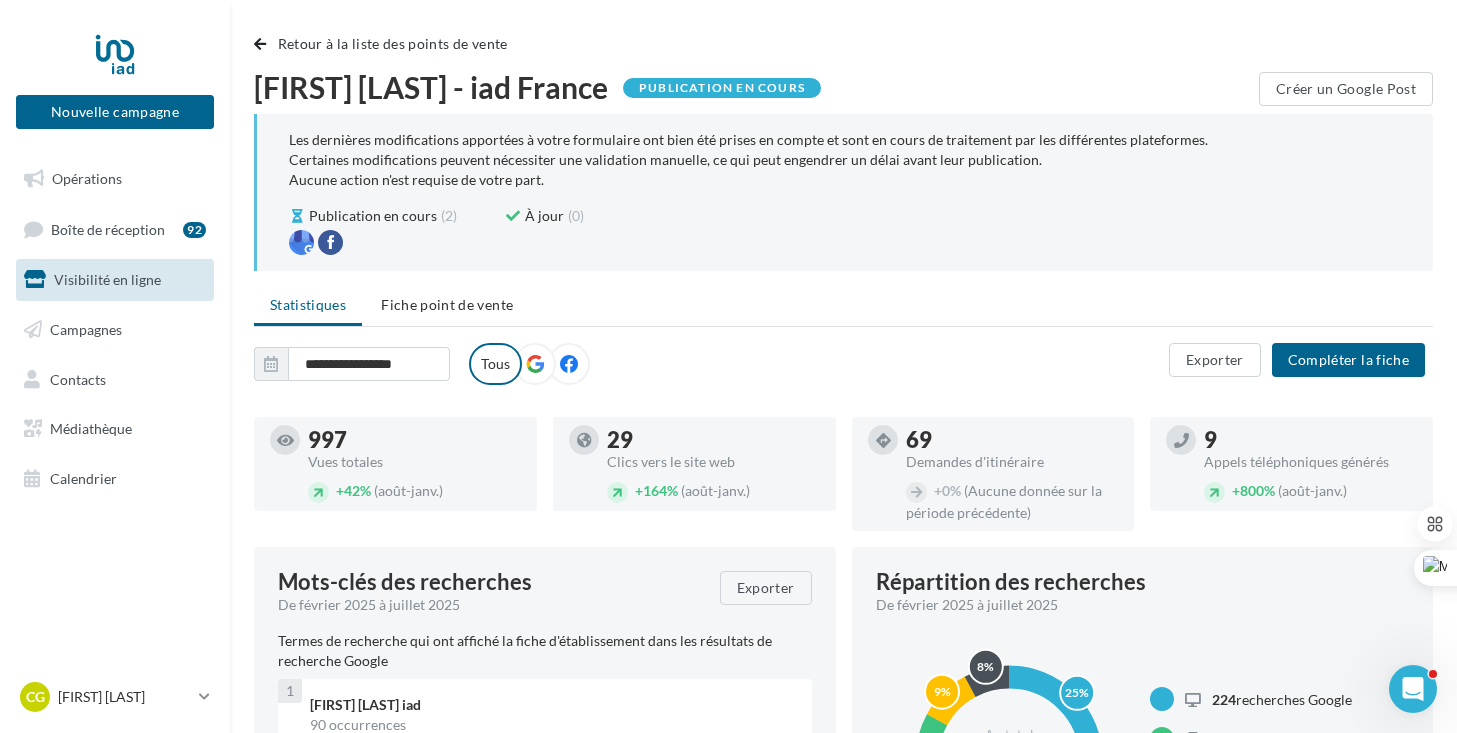 click on "Visibilité en ligne" at bounding box center (107, 279) 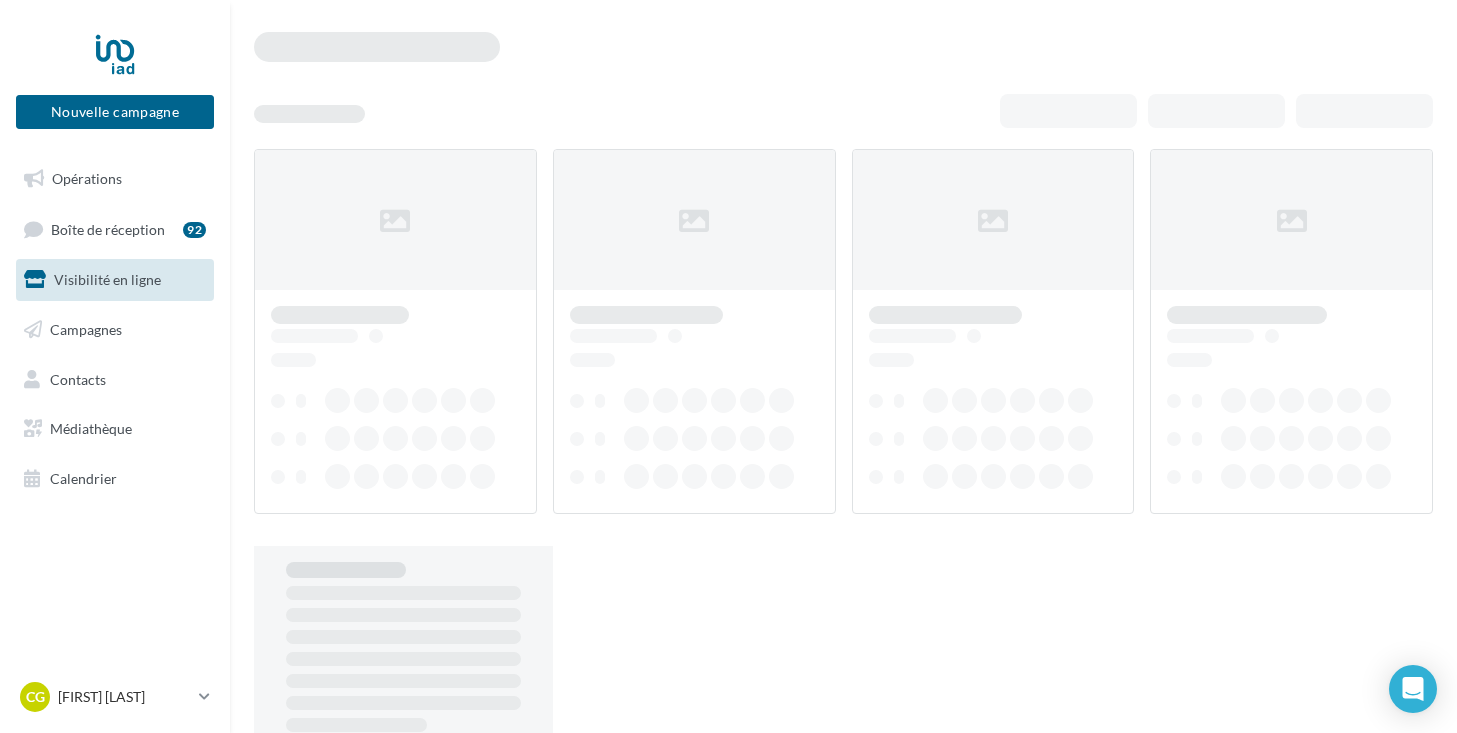 scroll, scrollTop: 0, scrollLeft: 0, axis: both 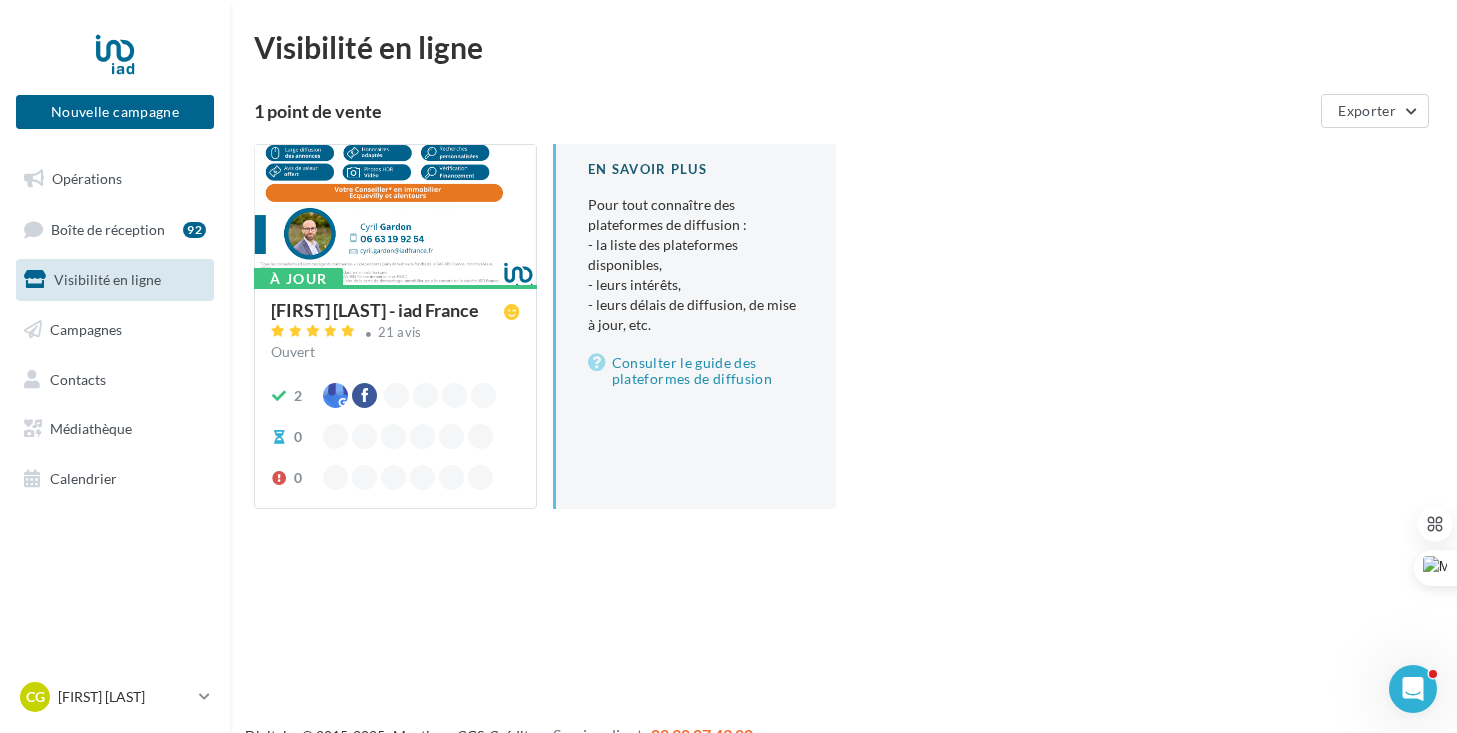 click at bounding box center (395, 216) 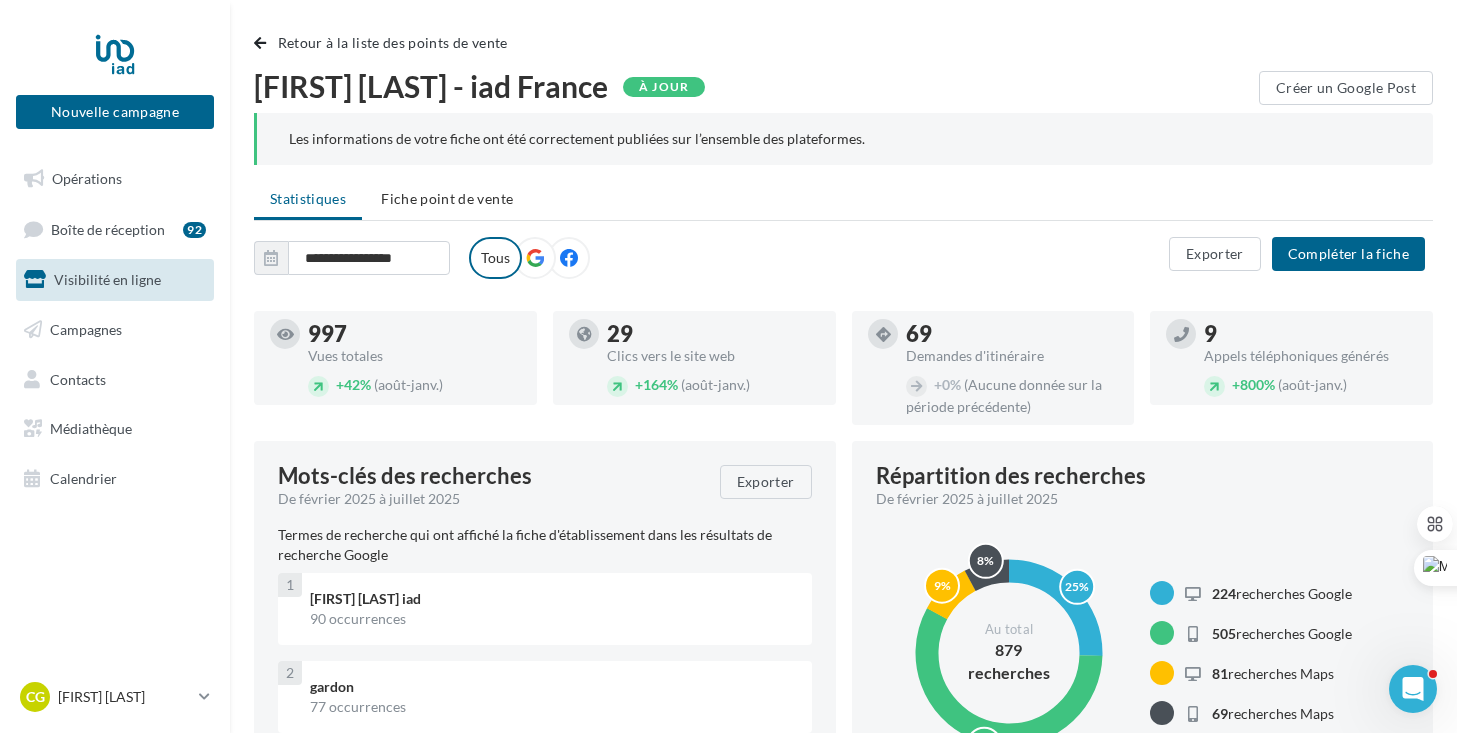 scroll, scrollTop: 0, scrollLeft: 0, axis: both 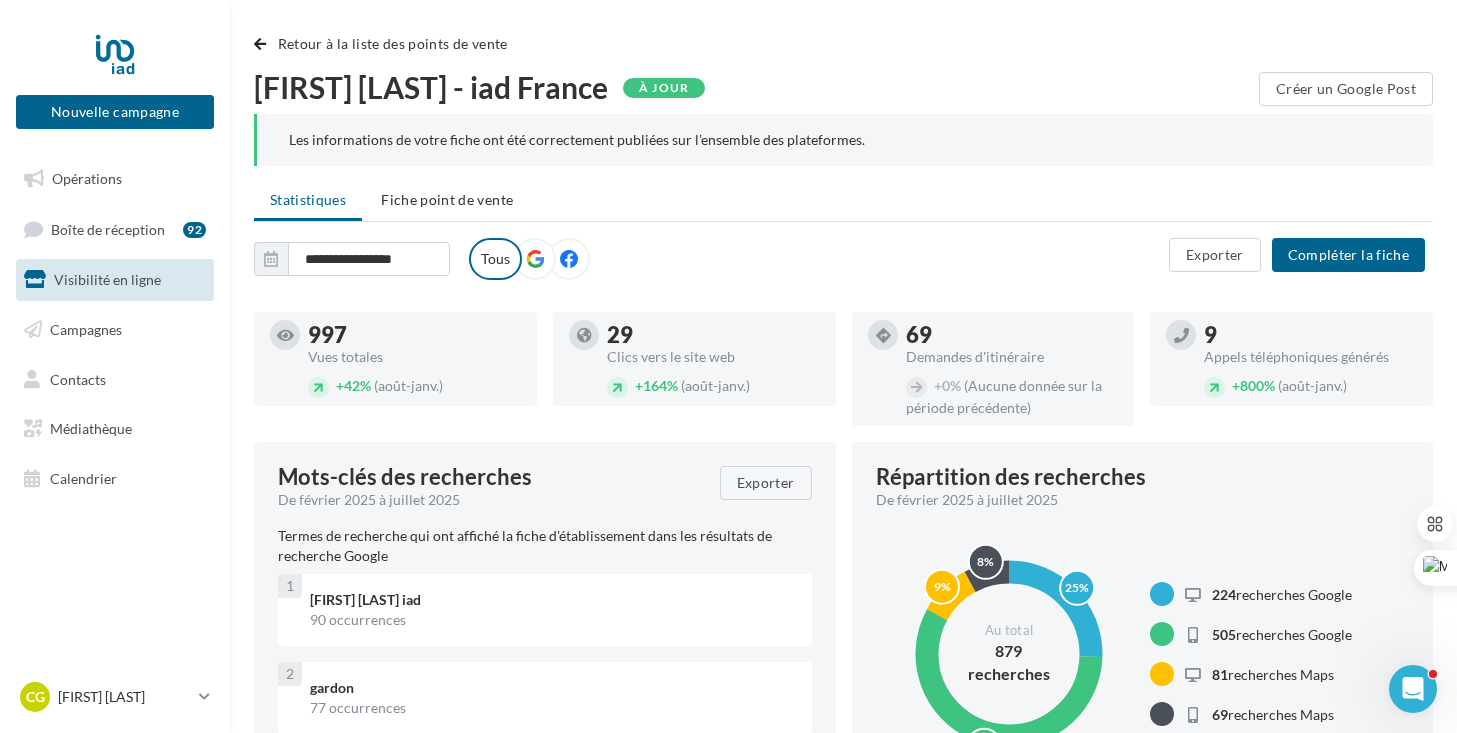 click on "Fiche point de vente" at bounding box center (447, 199) 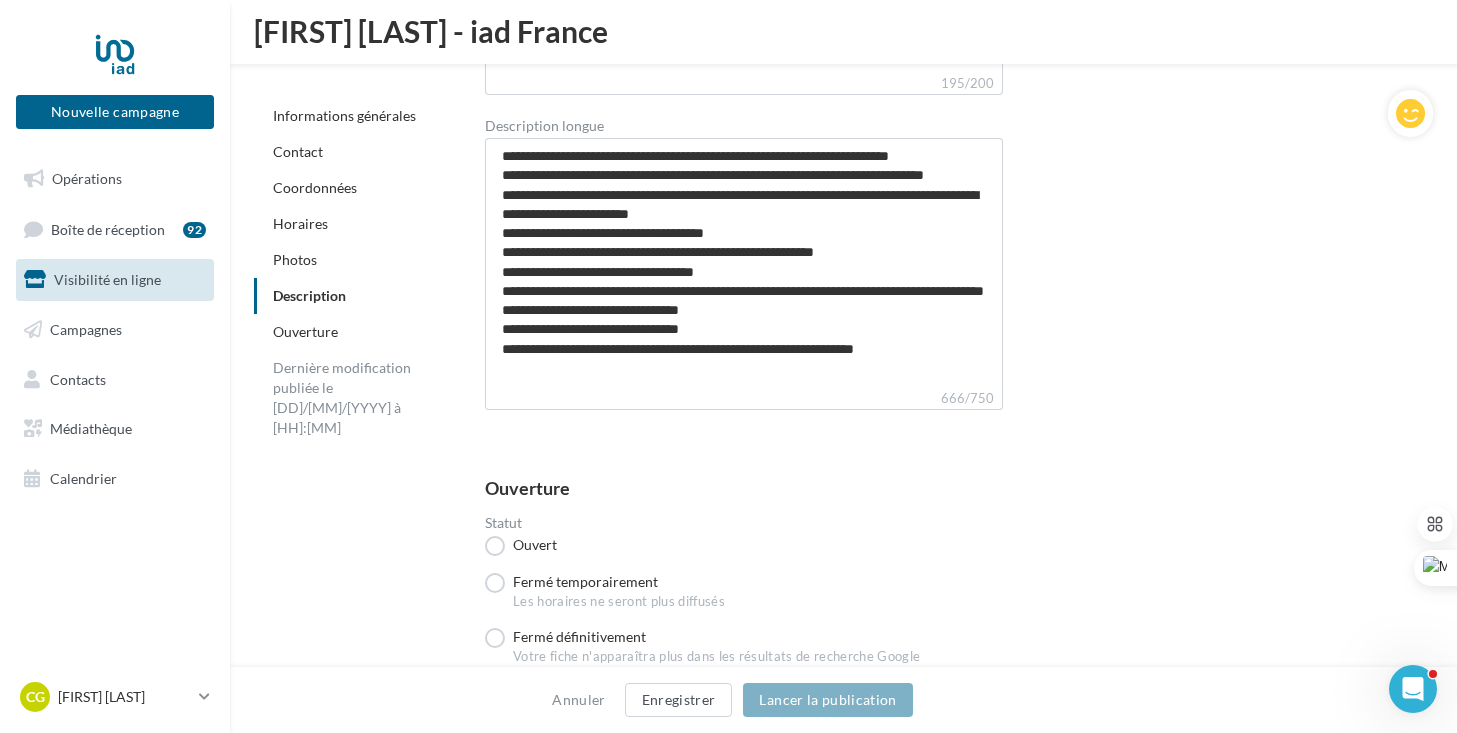 scroll, scrollTop: 4817, scrollLeft: 0, axis: vertical 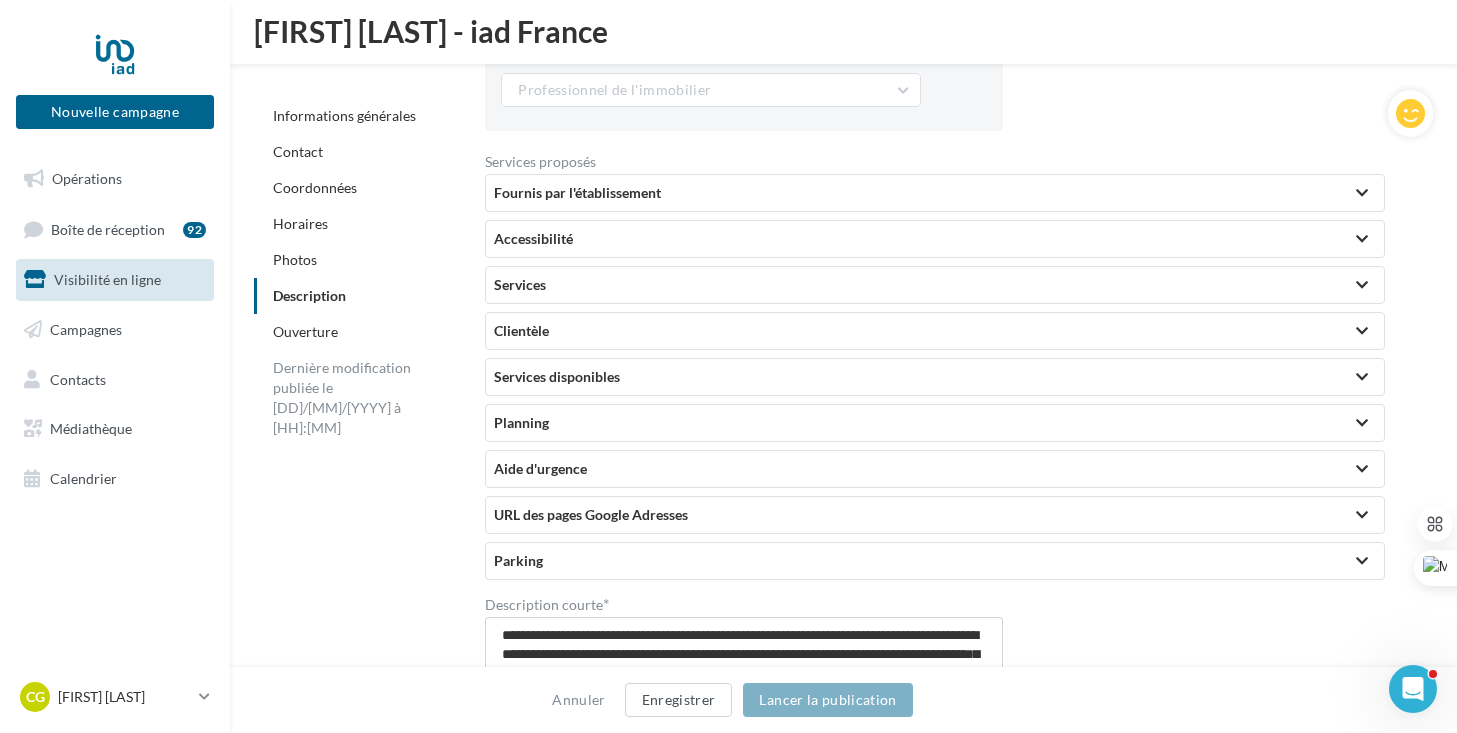 click on "URL des pages Google Adresses" at bounding box center [935, 515] 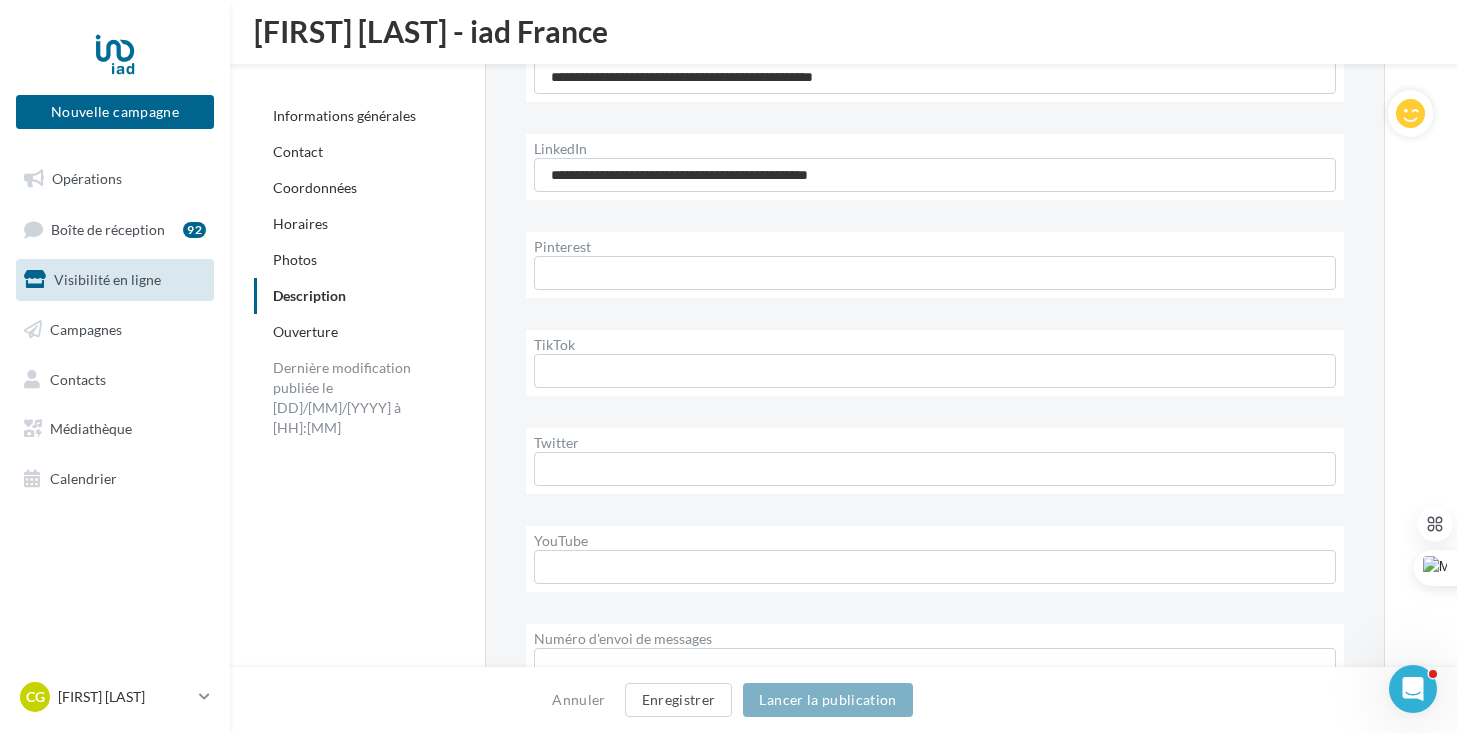 scroll, scrollTop: 4945, scrollLeft: 0, axis: vertical 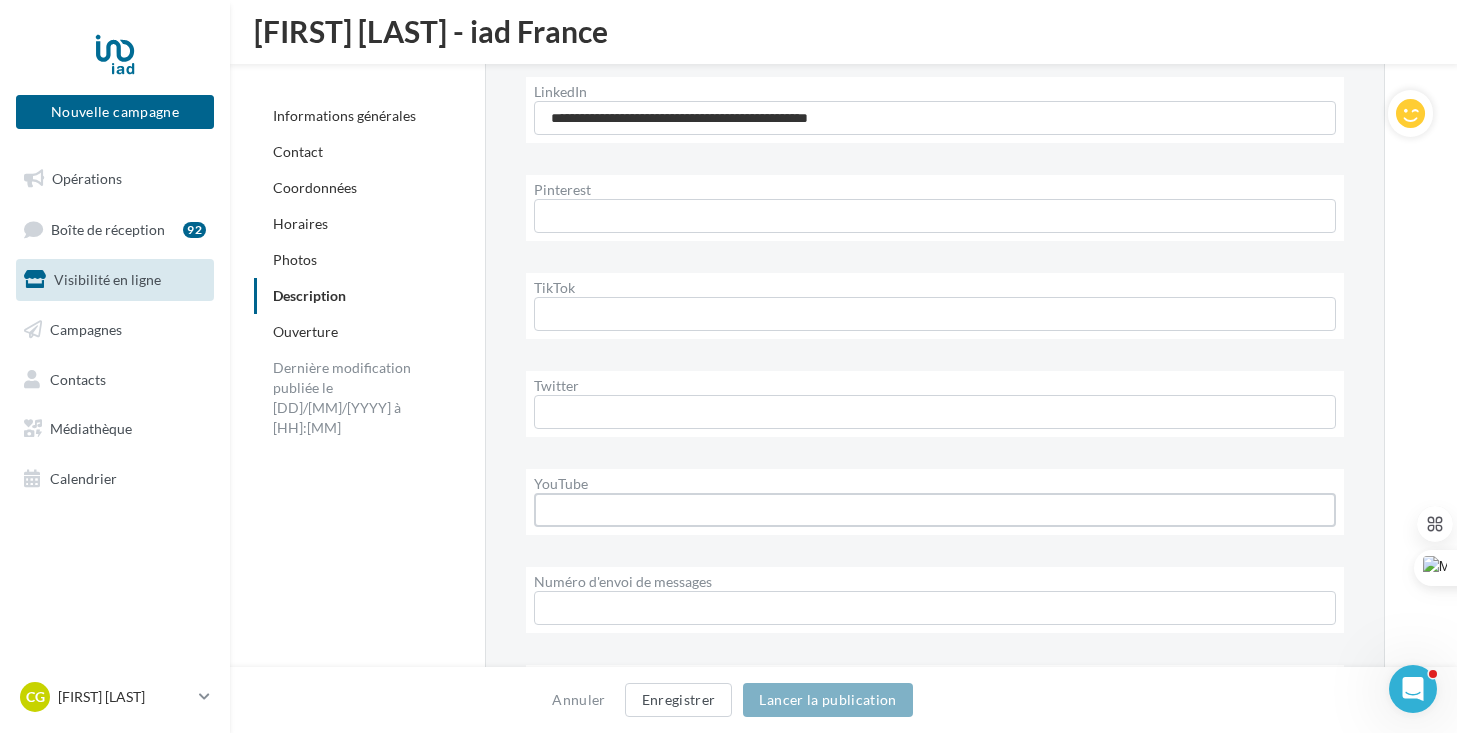 click on "YouTube" at bounding box center (935, 510) 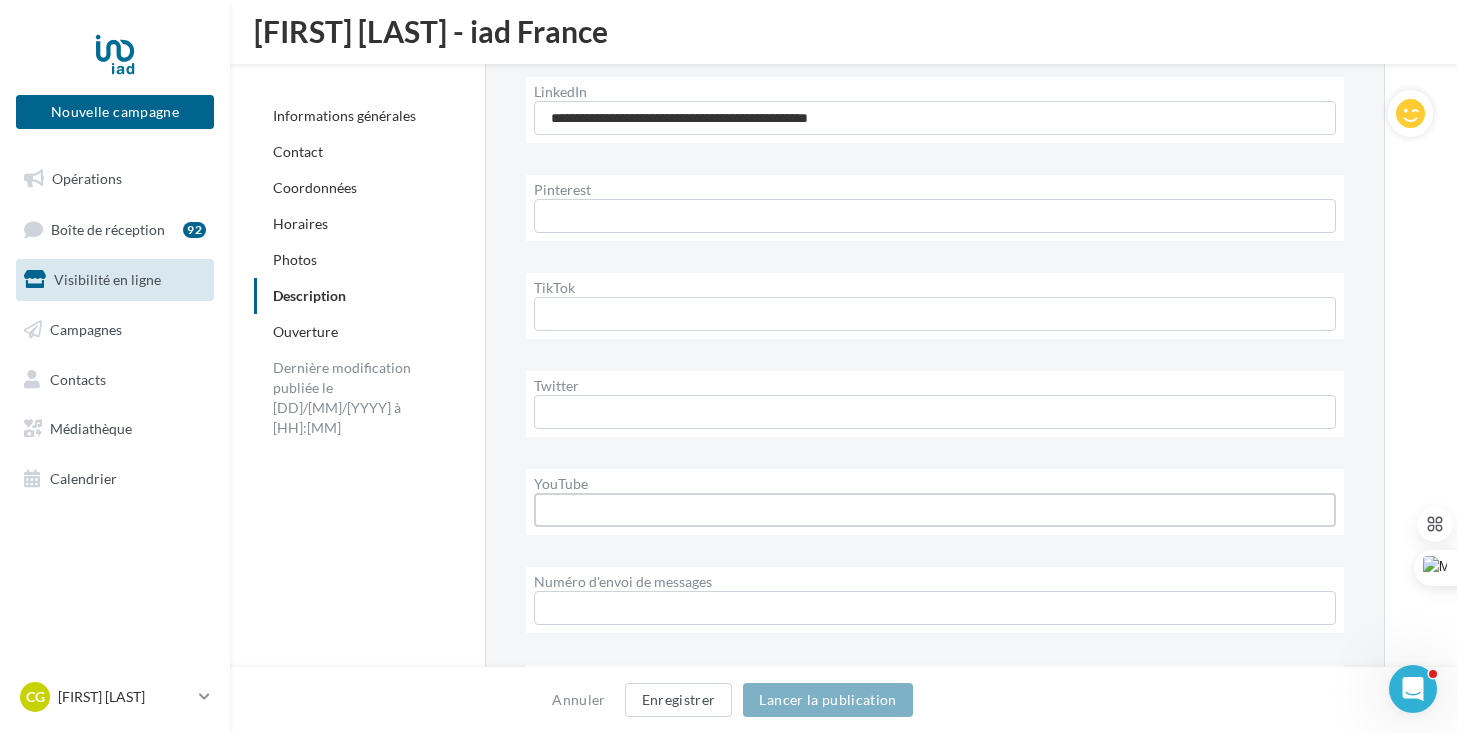 paste on "**********" 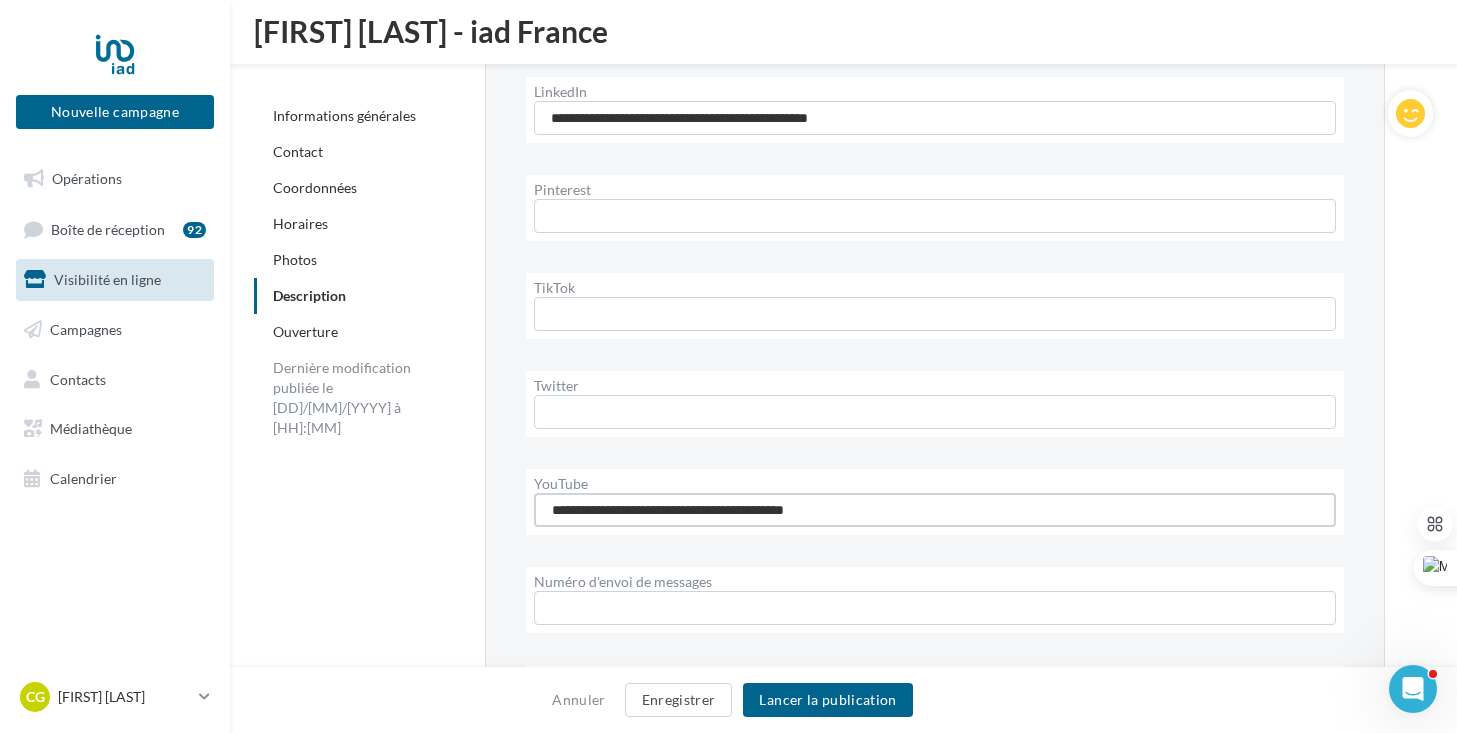 type on "**********" 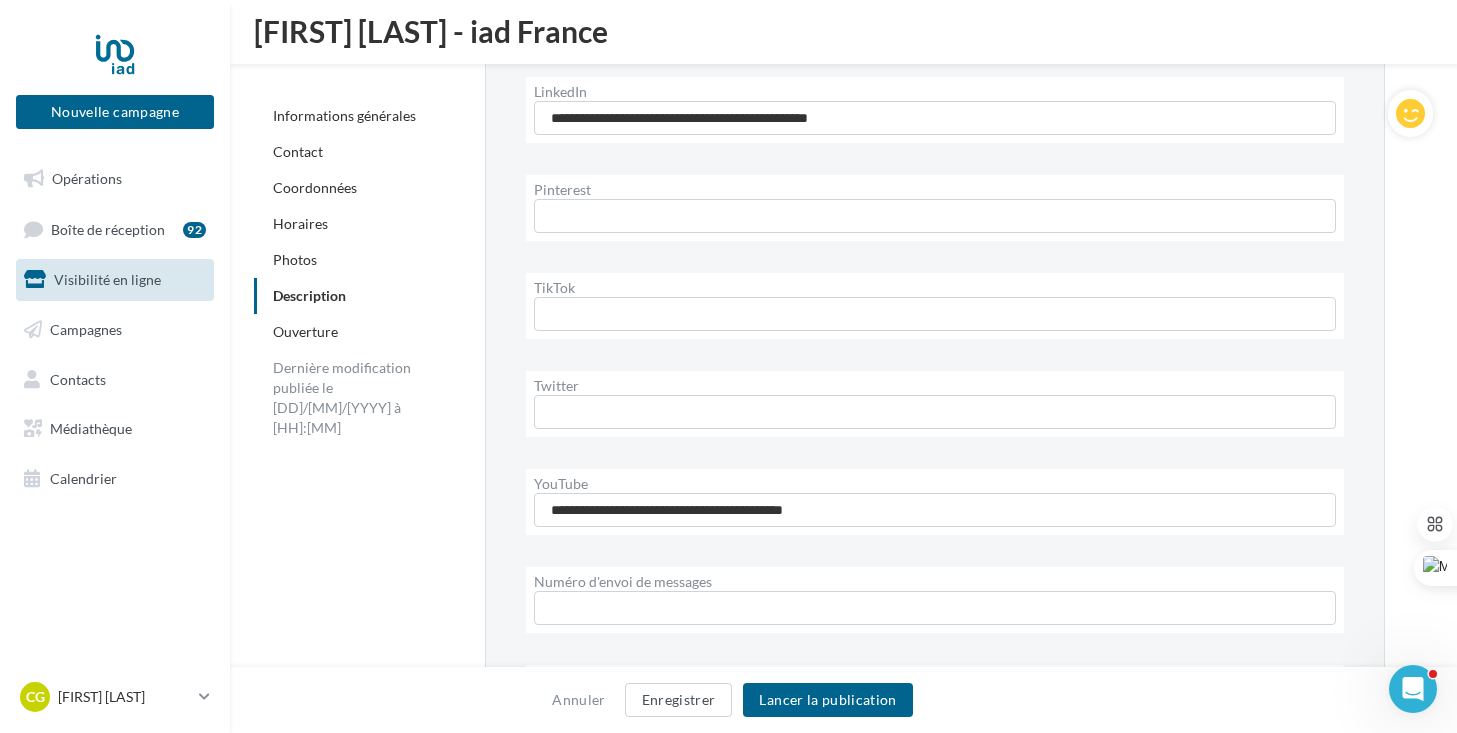 click on "Description
Comment fonctionnent les services proposés
Catégorie principale *       Expert immobilier         Consultant immobilier     Évaluateur immobilier     Expert immobilier     Agences immobilières     Agent immobilier
Ajouter une catégorie
Catégories secondaires (1 / 5)
Professionnel de l'immobilier         Consultant immobilier     Évaluateur immobilier     Agences immobilières     Agent immobilier     Professionnel de l'immobilier               Services proposés
Fournis par l'établissement
Accessibilité
Services
Clientèle
Services disponibles
Planning
Aide d'urgence
Liens pour prendre rendez-vous     Facebook" at bounding box center (943, 214) 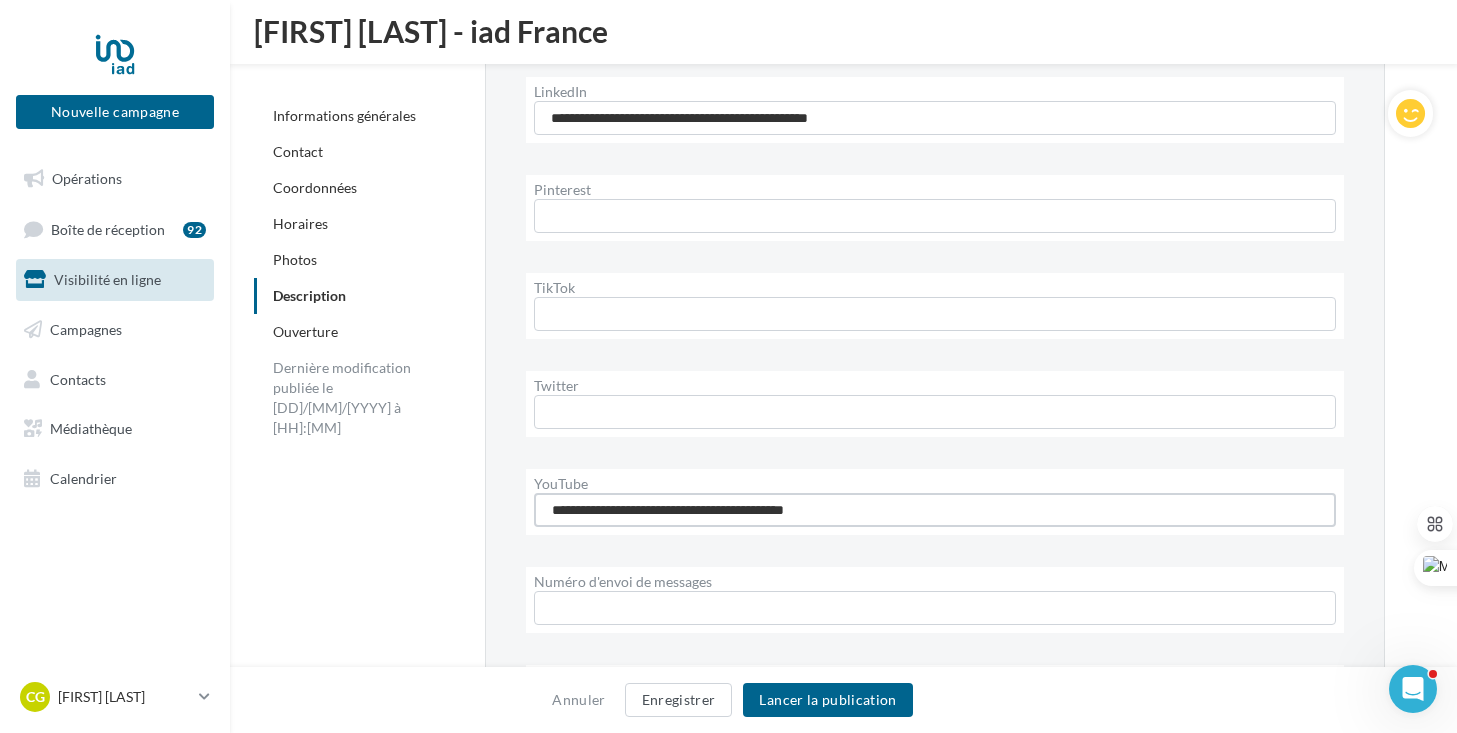 click on "**********" at bounding box center [935, 510] 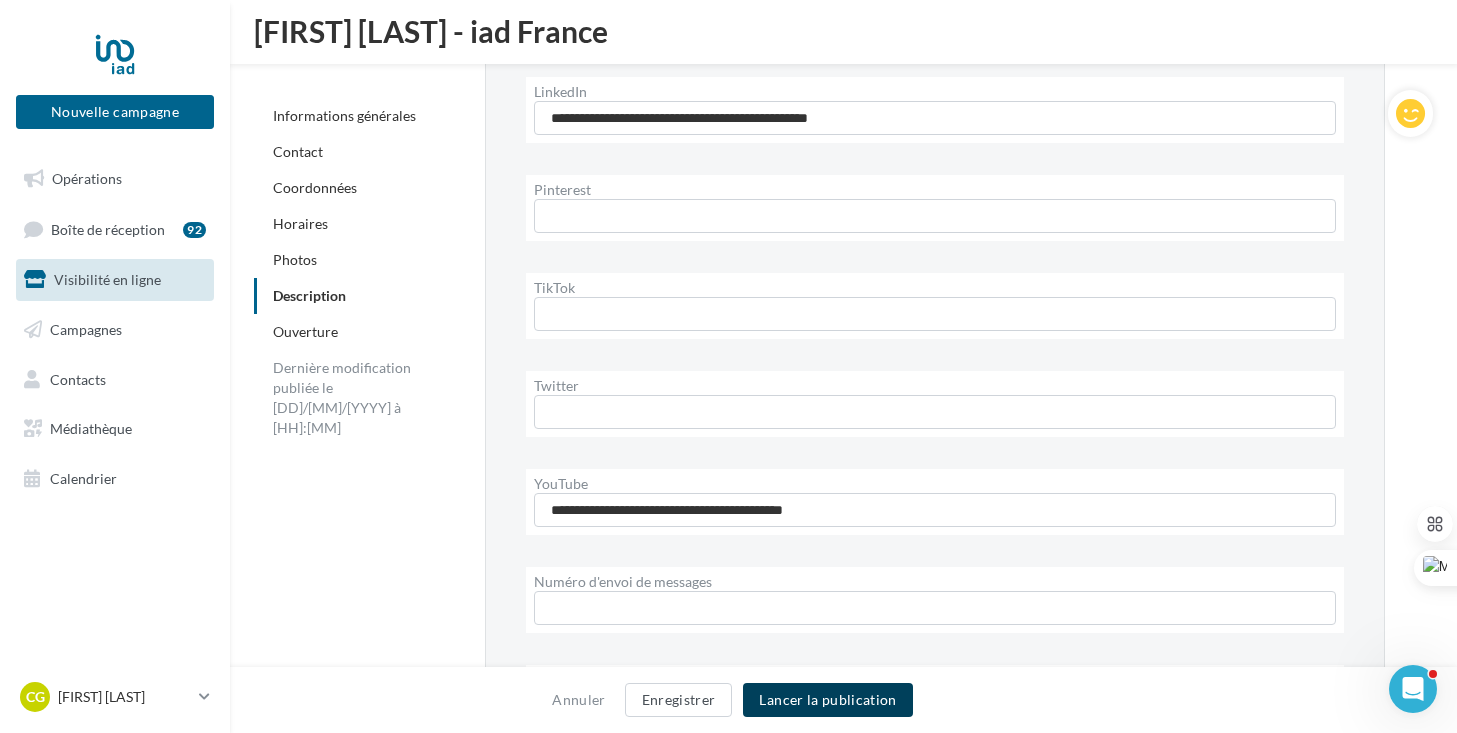 click on "Lancer la publication" at bounding box center [827, 700] 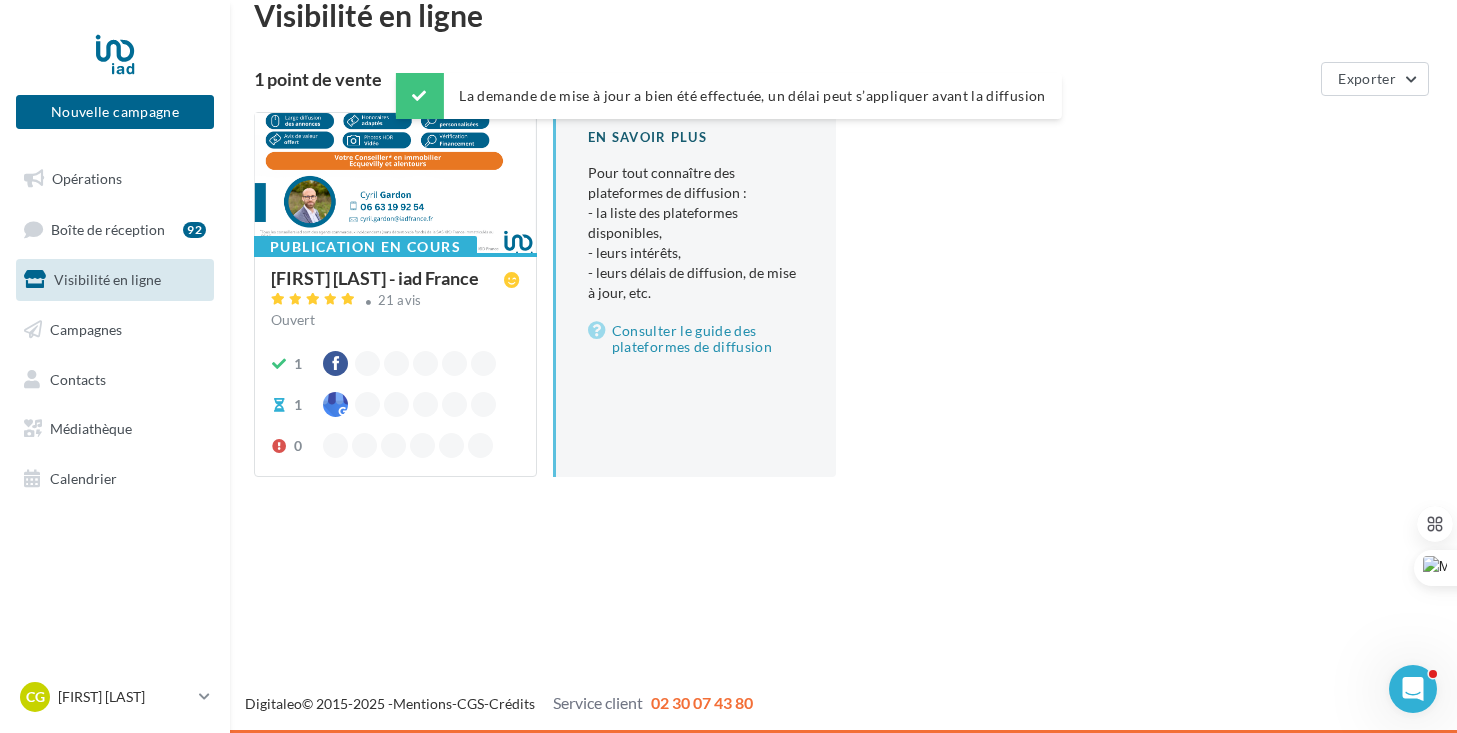 scroll, scrollTop: 32, scrollLeft: 0, axis: vertical 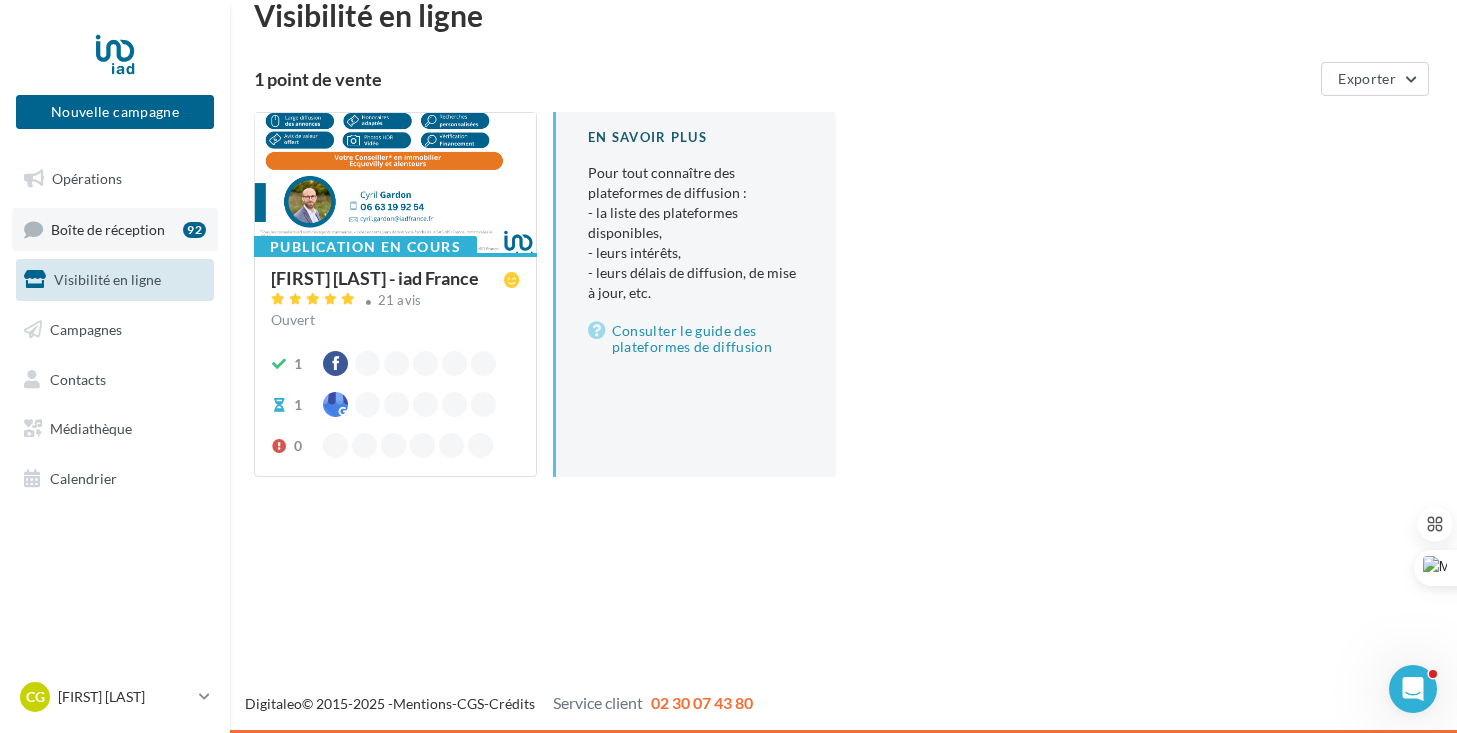 click on "Boîte de réception" at bounding box center (108, 228) 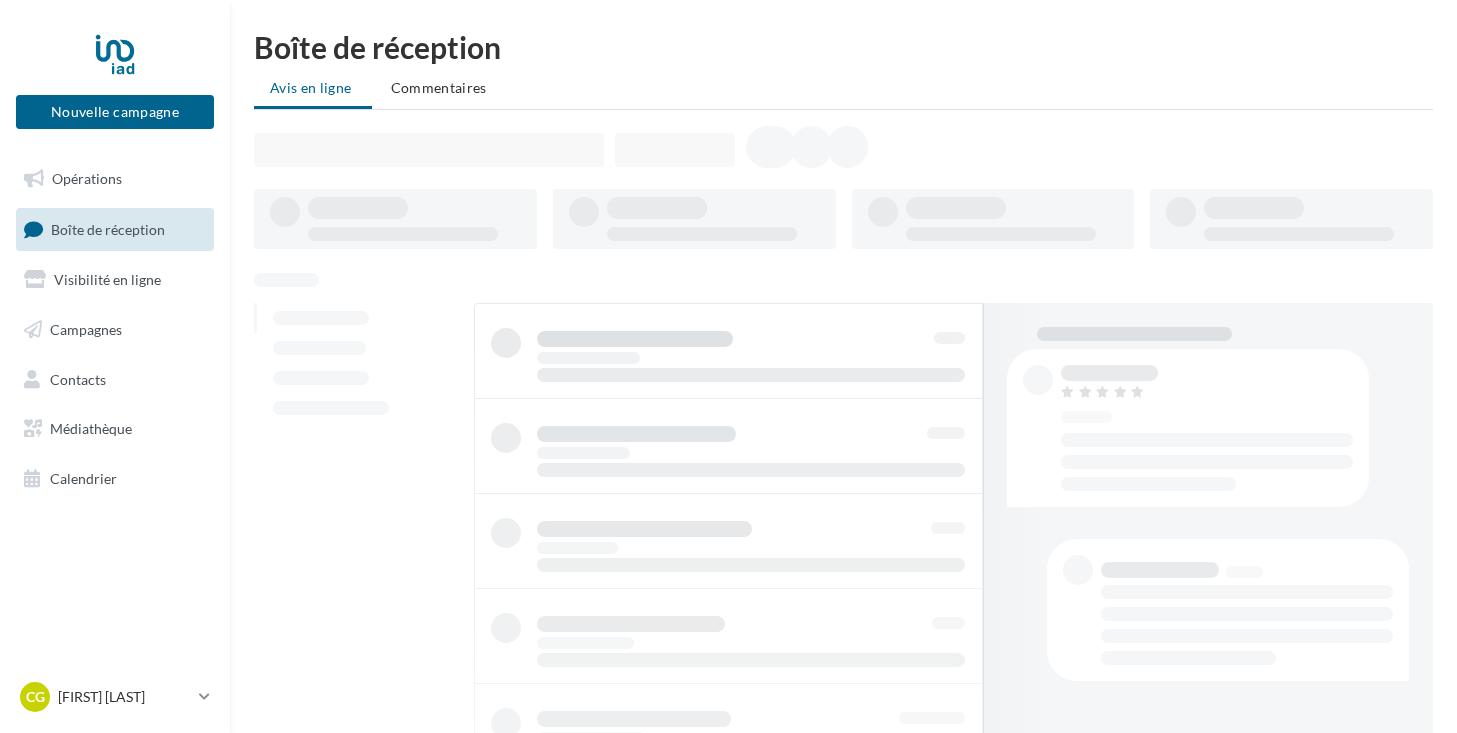 scroll, scrollTop: 0, scrollLeft: 0, axis: both 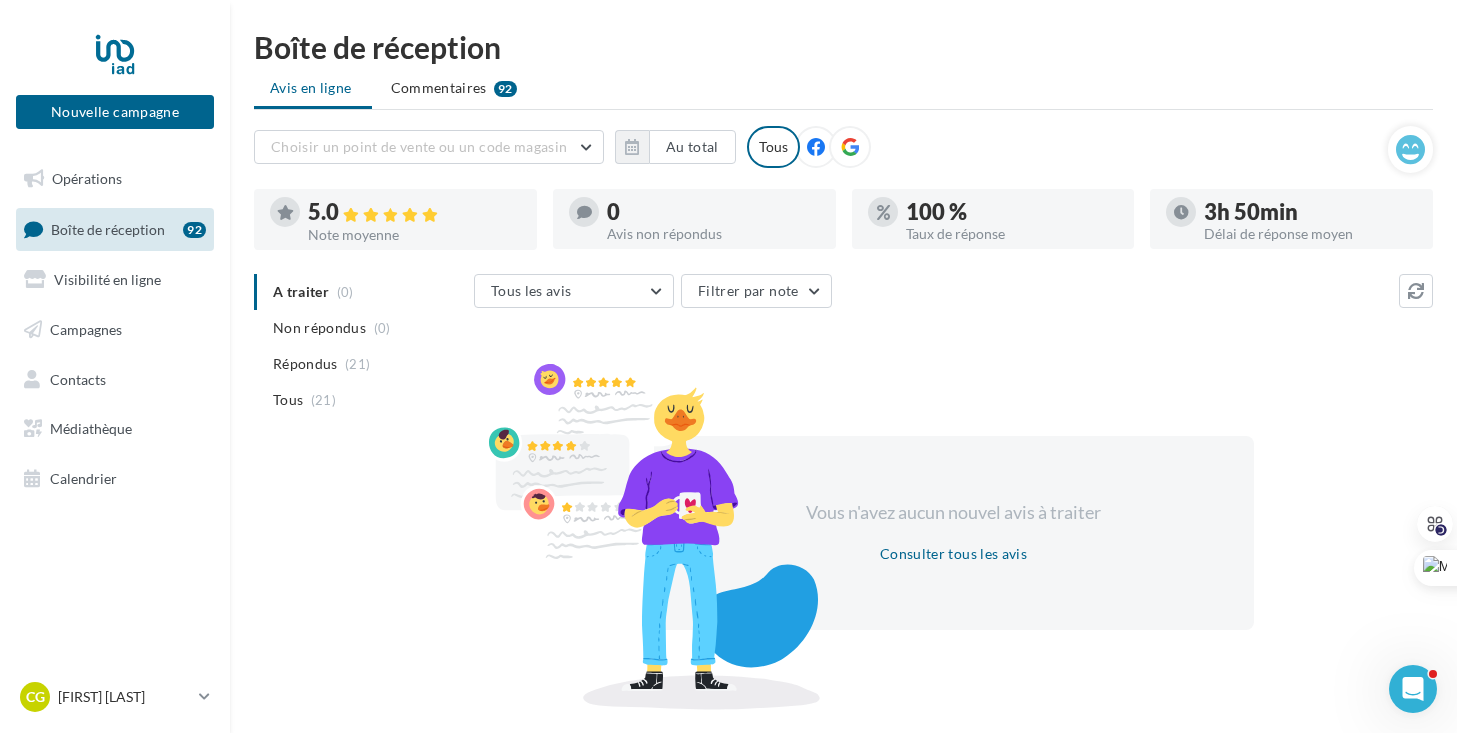 click on "Tous" at bounding box center (809, 147) 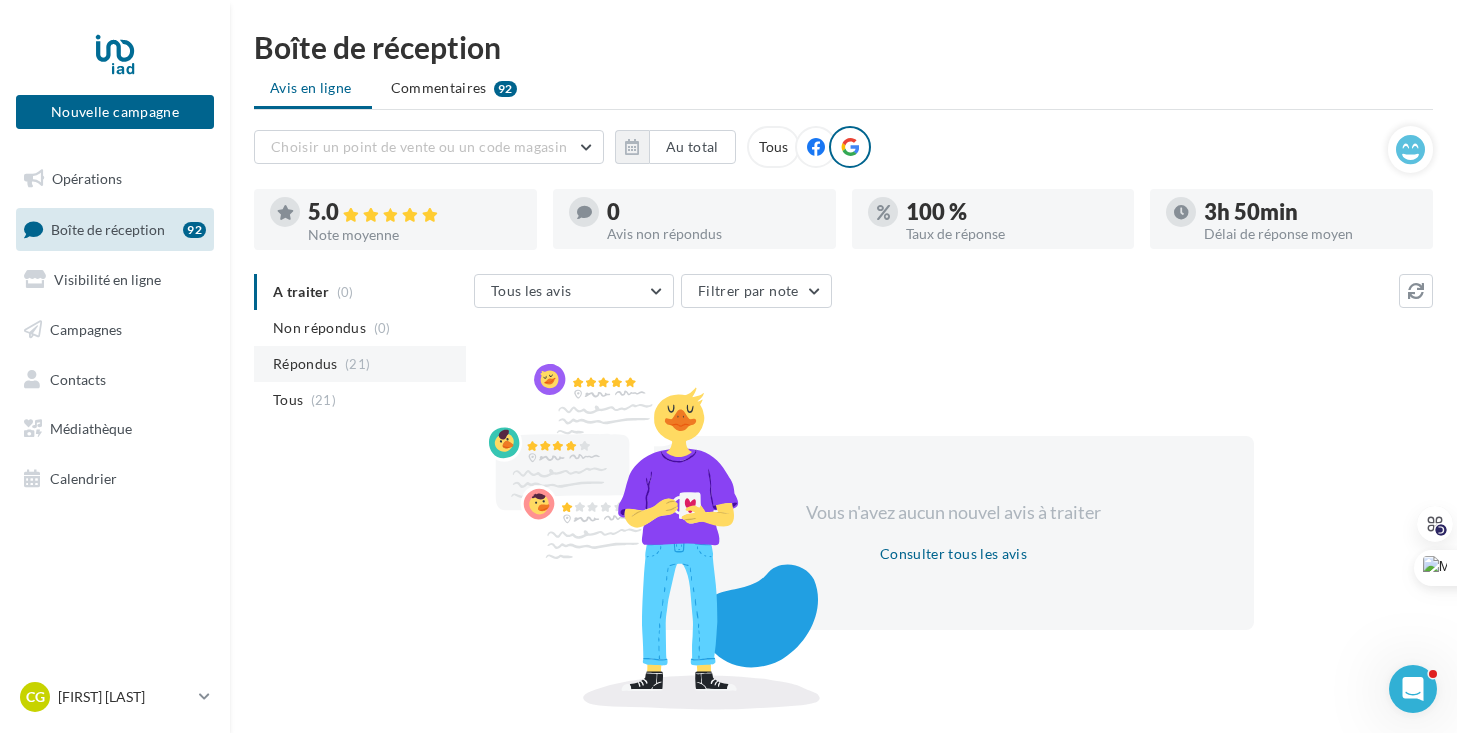 click on "Répondus" at bounding box center [305, 364] 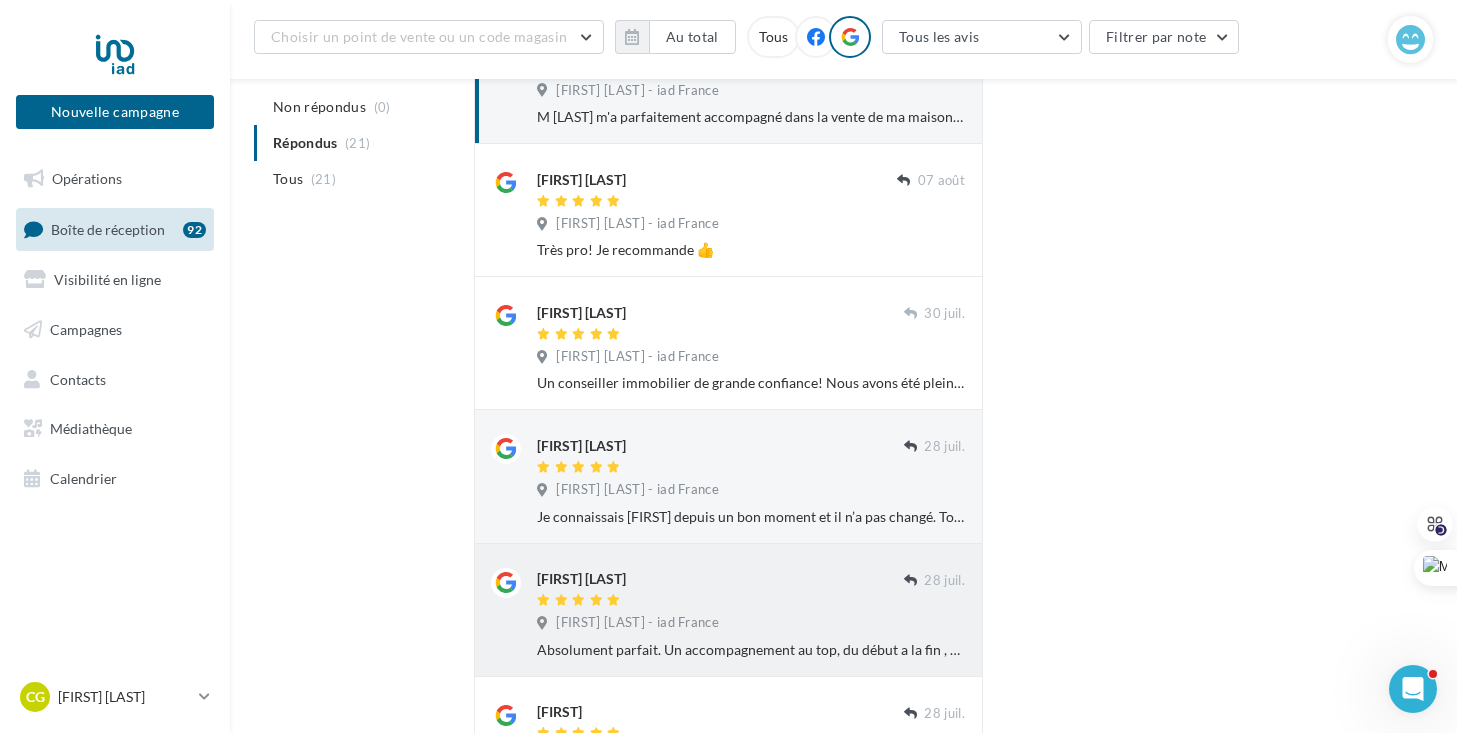 scroll, scrollTop: 0, scrollLeft: 0, axis: both 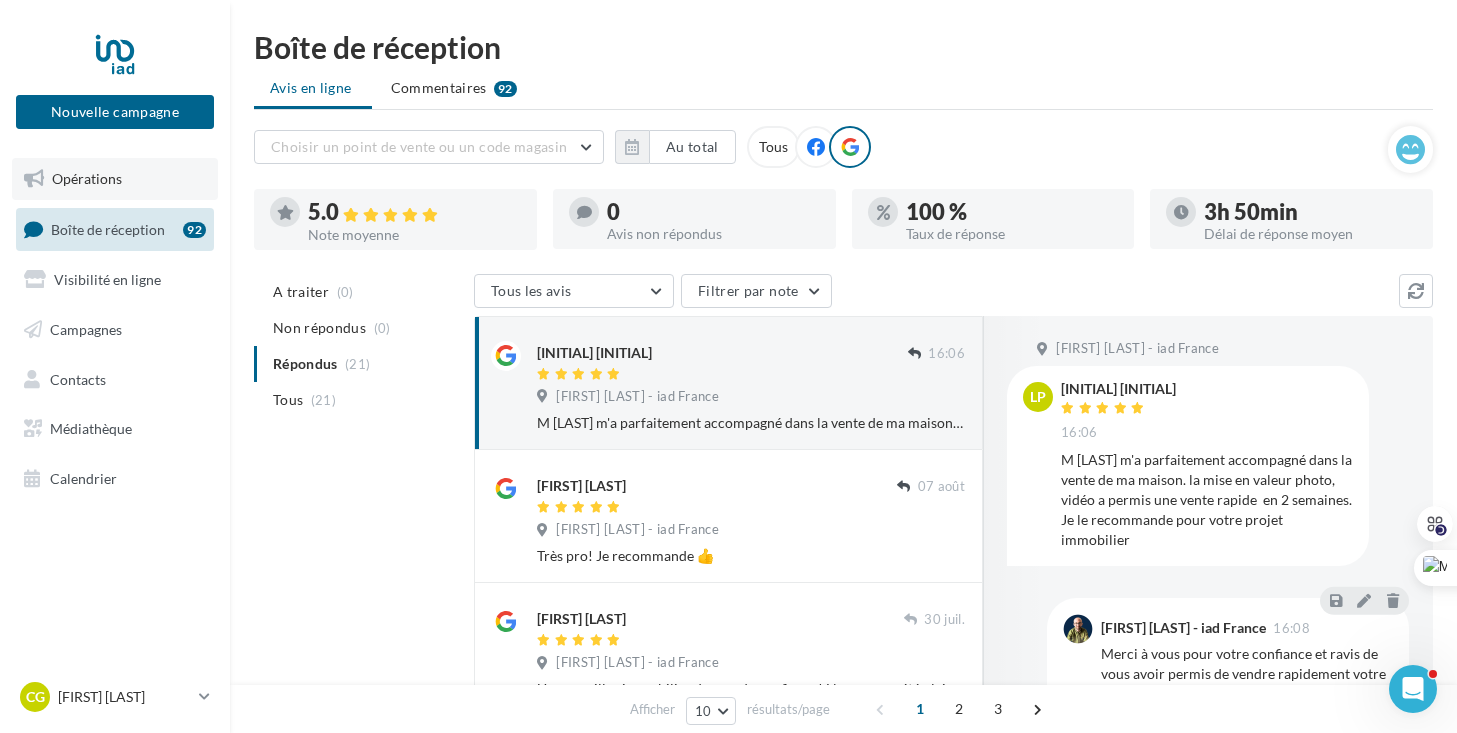 click on "Opérations" at bounding box center (115, 179) 